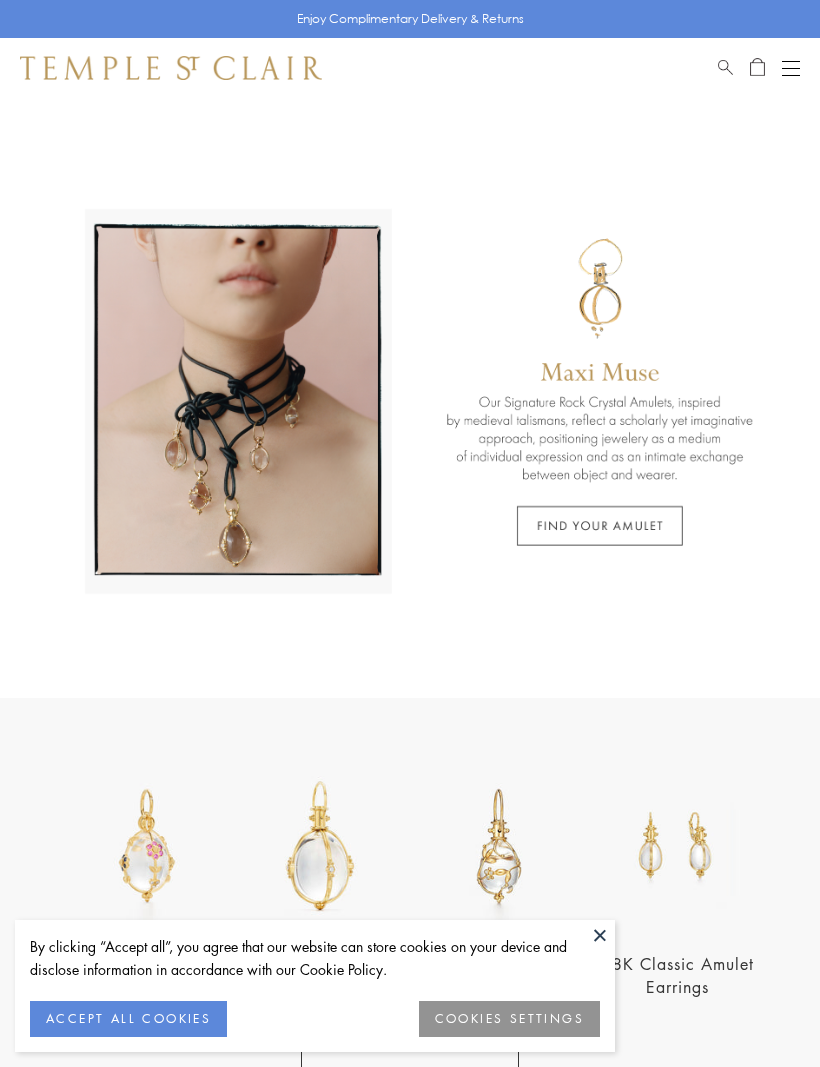 scroll, scrollTop: 0, scrollLeft: 0, axis: both 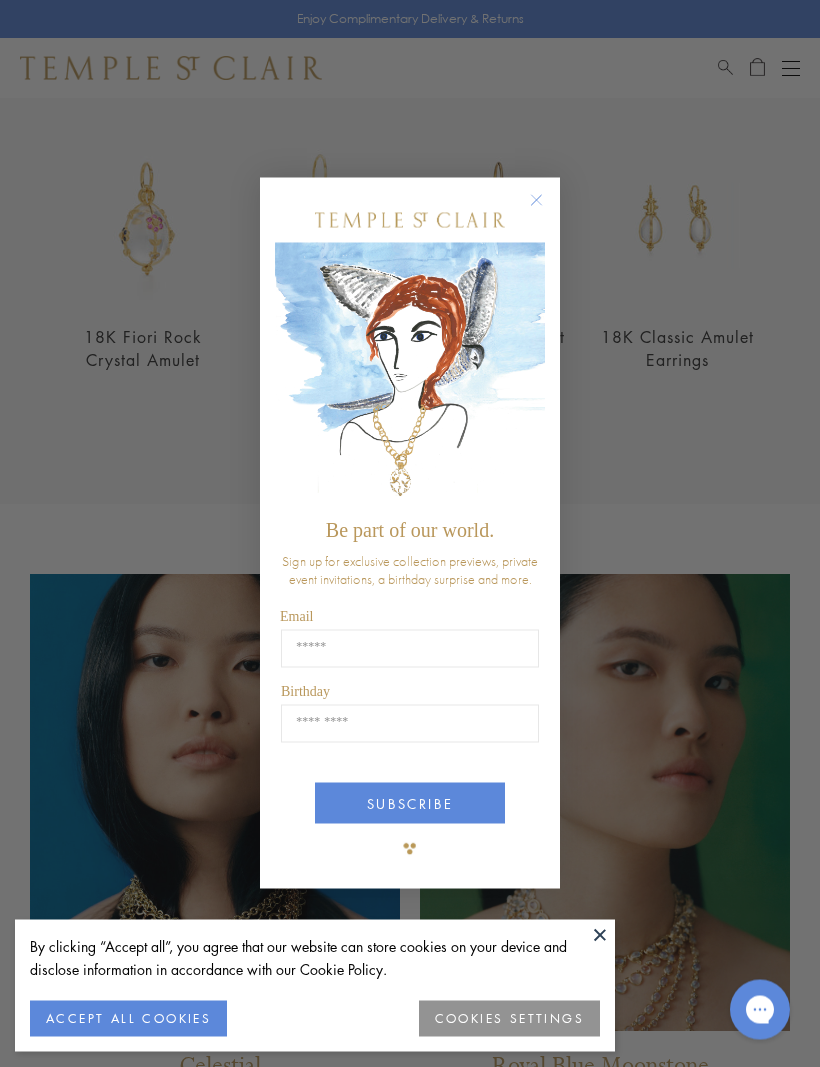 click on "Close dialog" 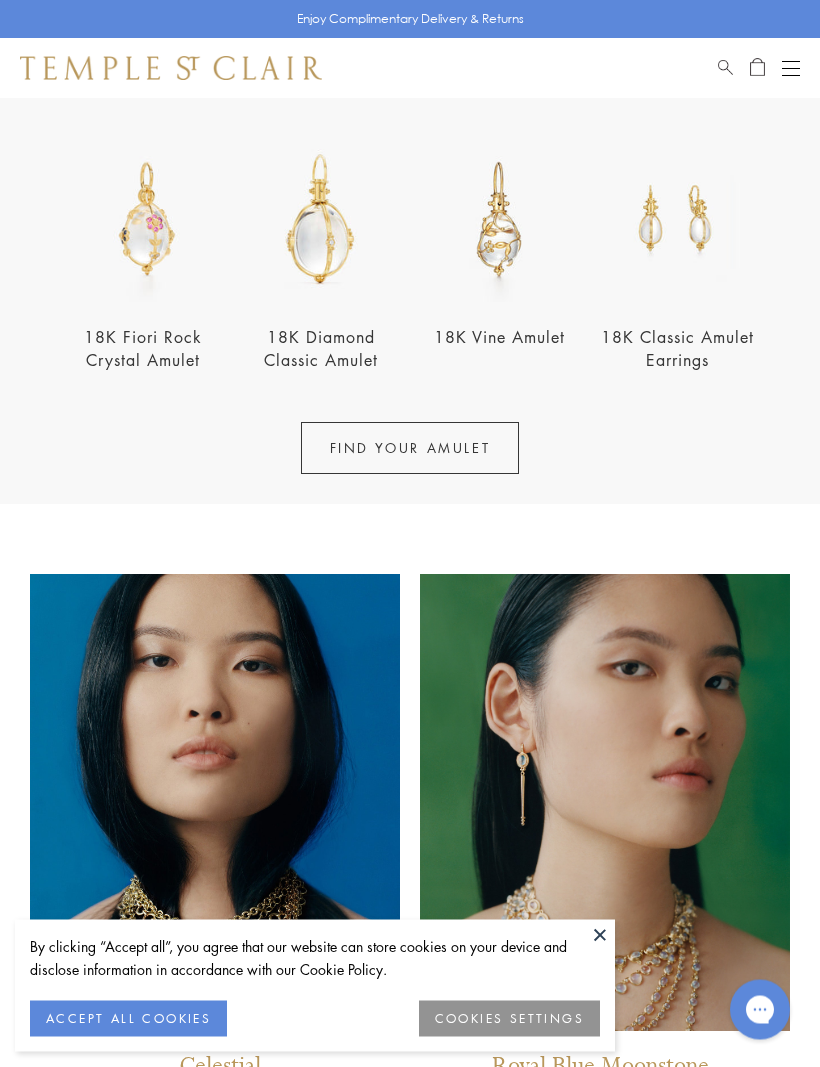 scroll, scrollTop: 627, scrollLeft: 0, axis: vertical 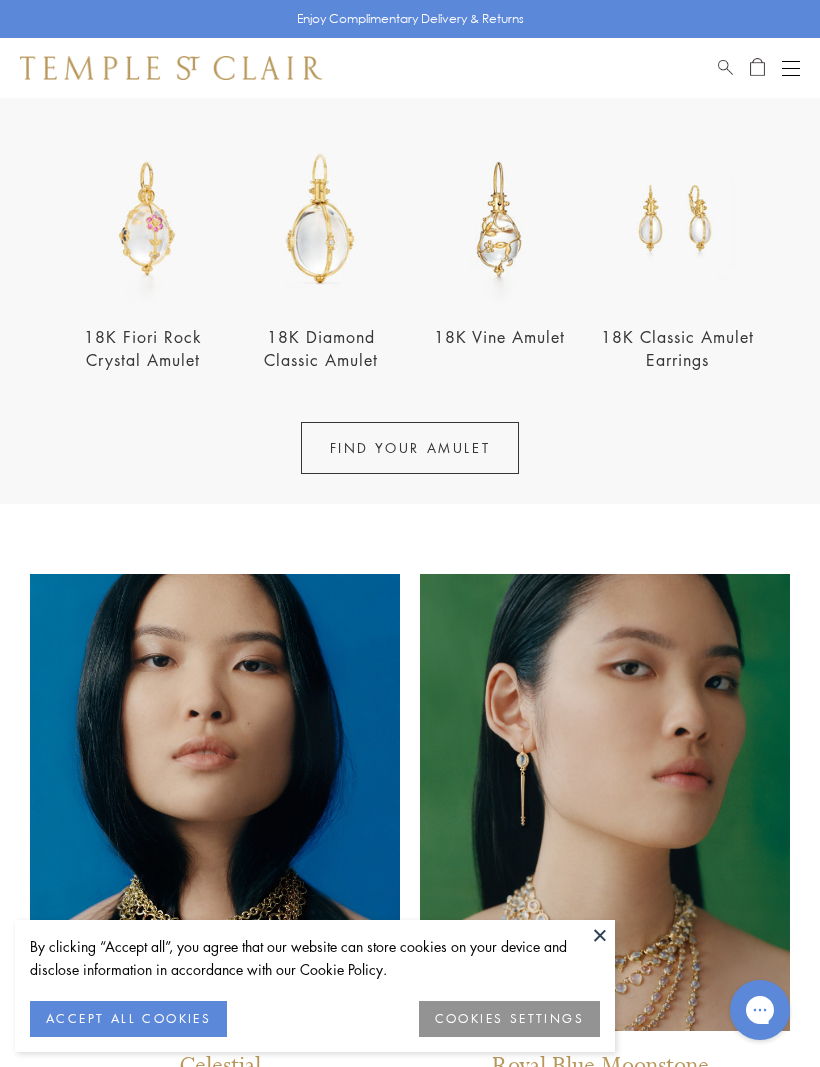 click at bounding box center [321, 219] 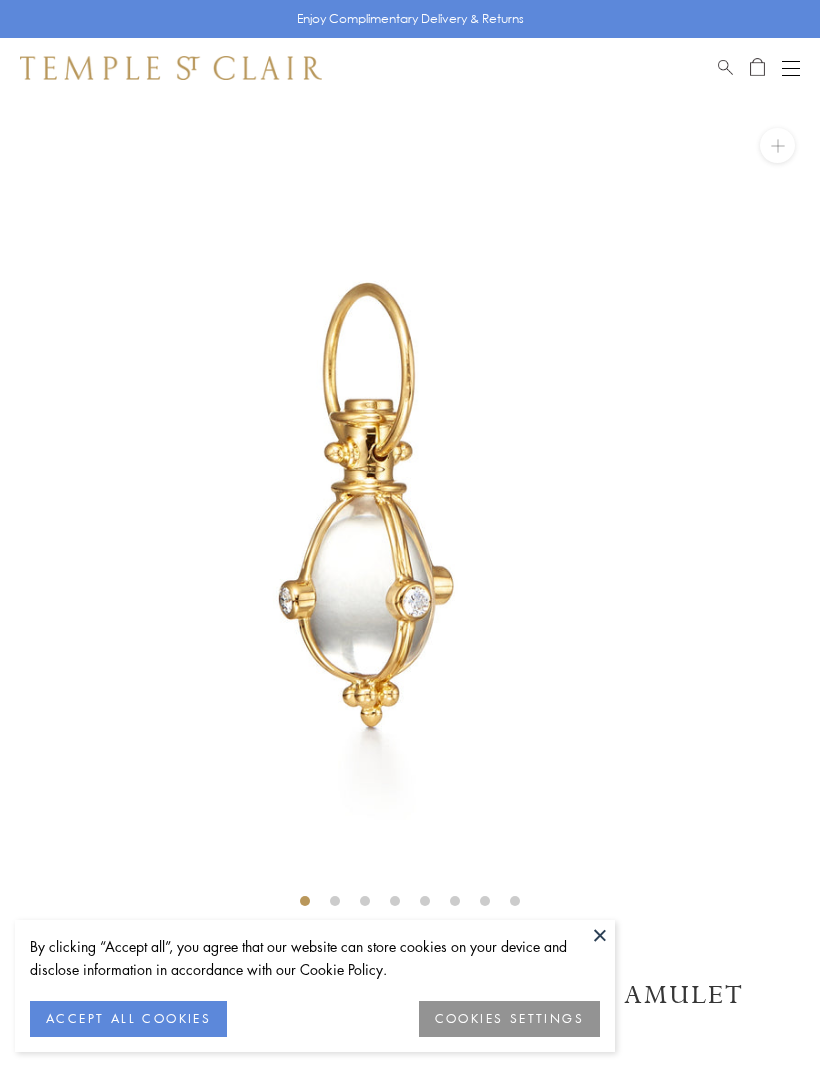 scroll, scrollTop: 0, scrollLeft: 0, axis: both 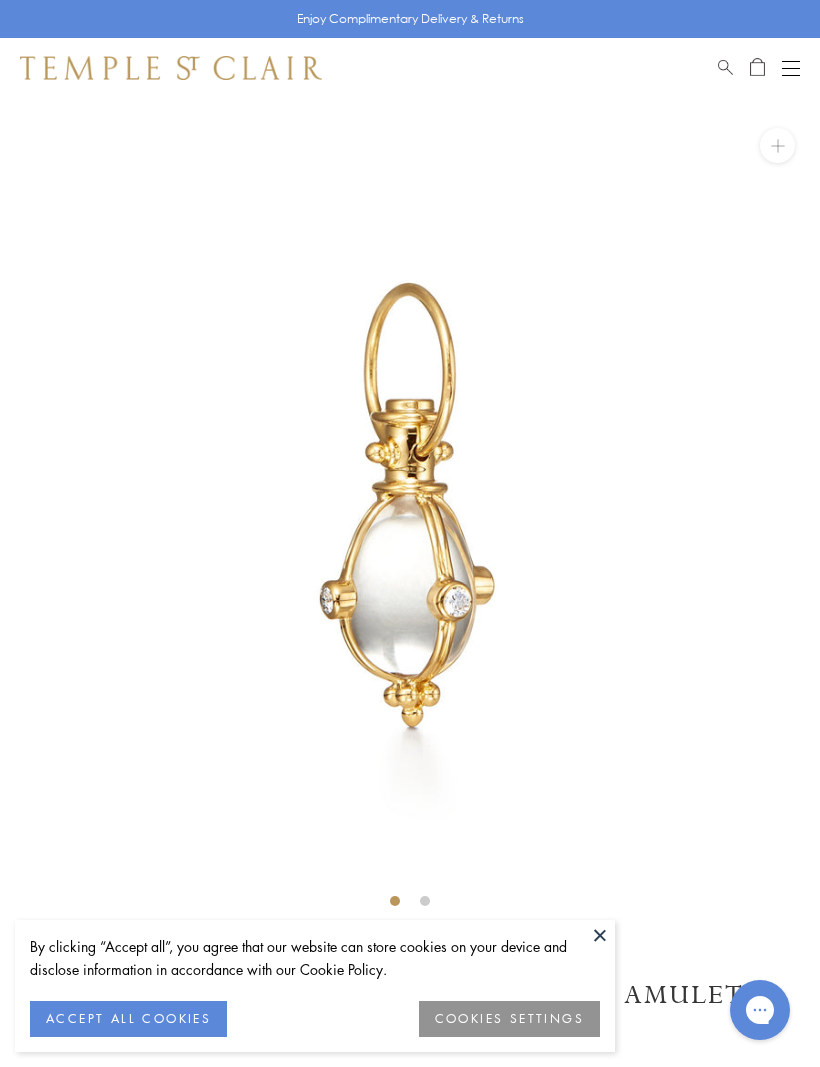 click at bounding box center (791, 68) 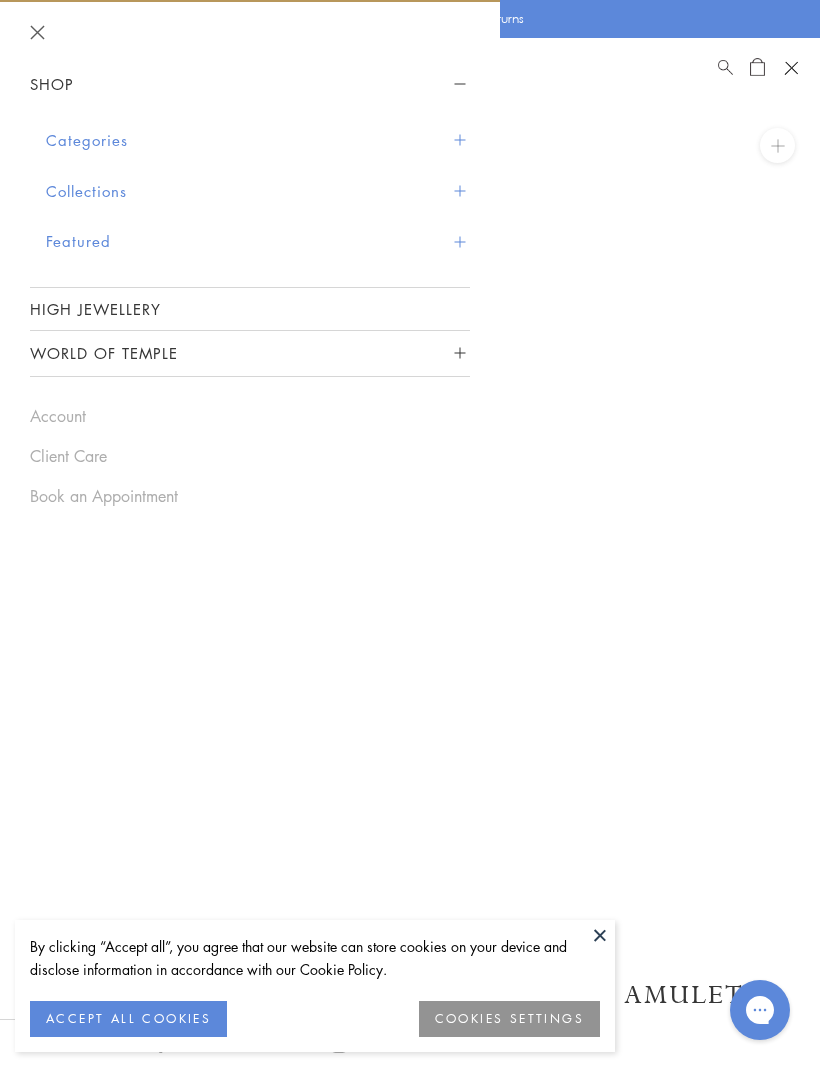 click on "Categories" at bounding box center [258, 140] 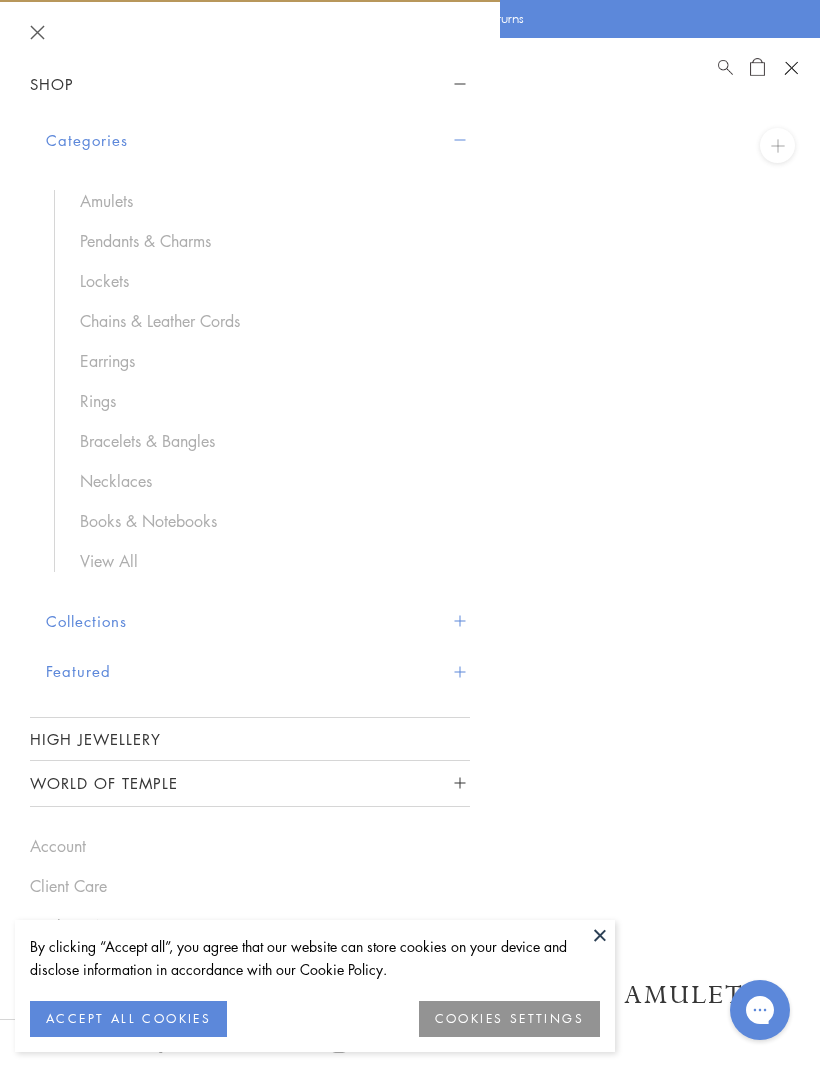 click on "Necklaces" at bounding box center (265, 481) 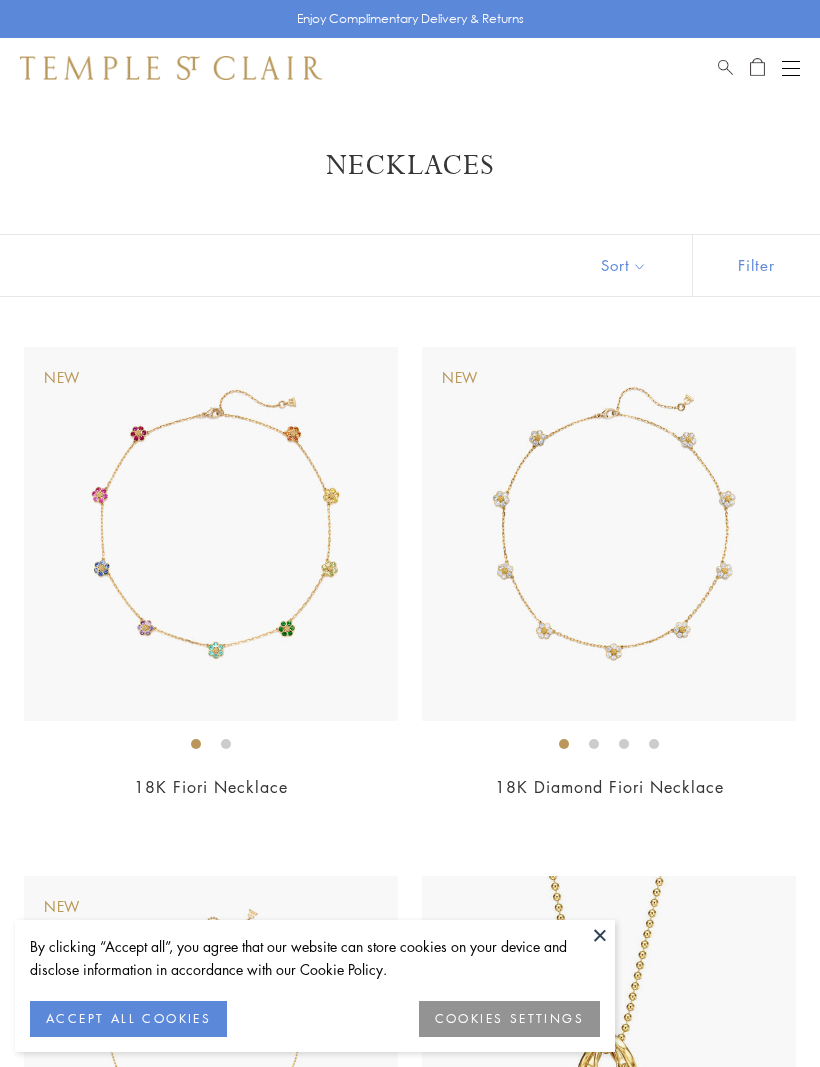 scroll, scrollTop: 0, scrollLeft: 0, axis: both 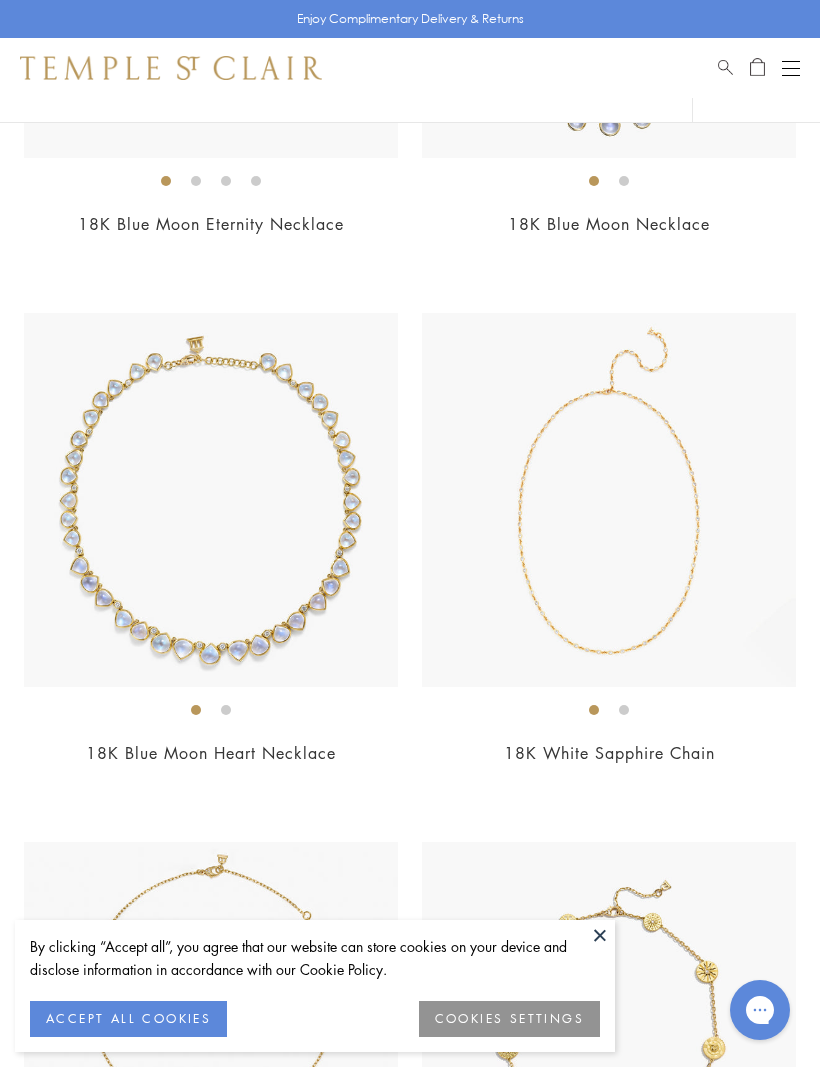 click at bounding box center (211, 500) 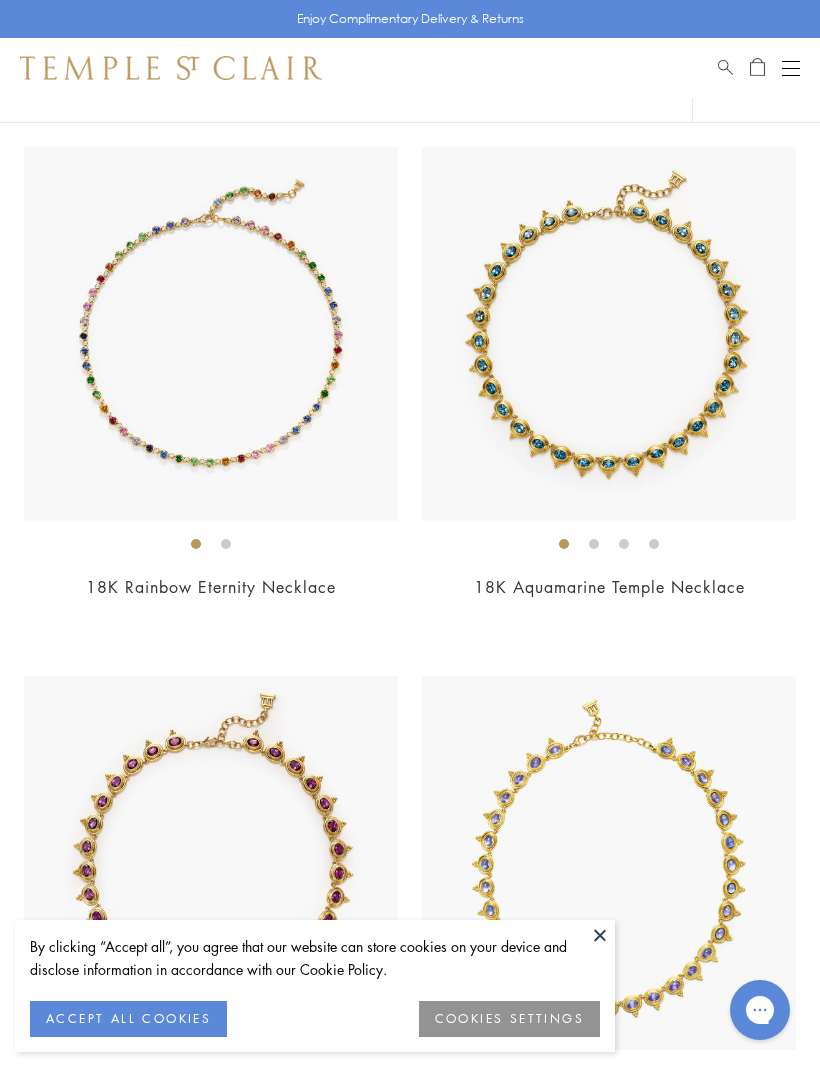 scroll, scrollTop: 7083, scrollLeft: 0, axis: vertical 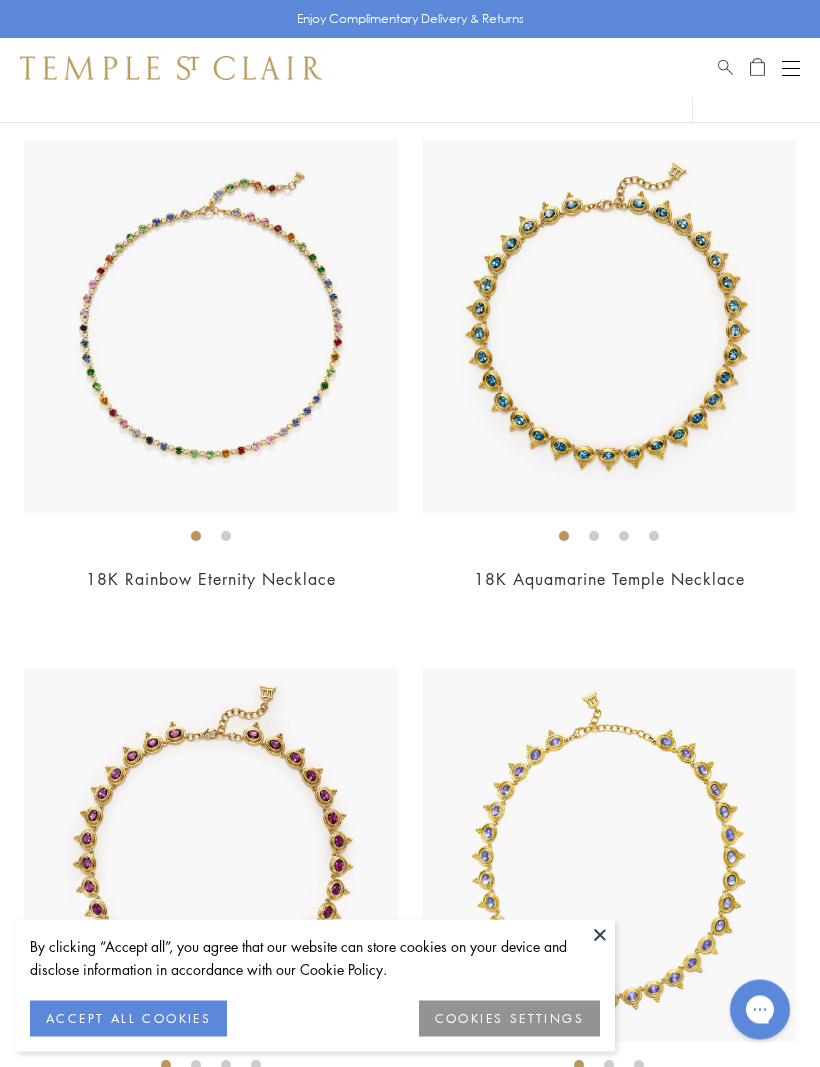 click at bounding box center [609, 327] 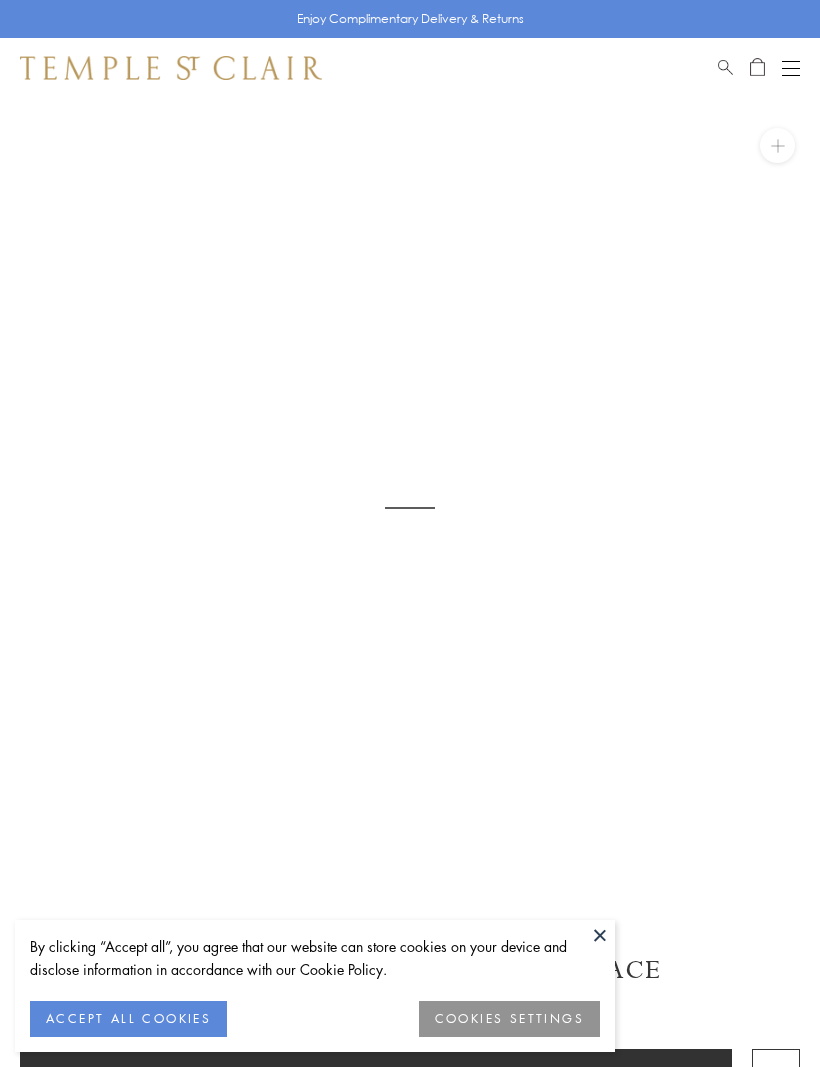 scroll, scrollTop: 0, scrollLeft: 0, axis: both 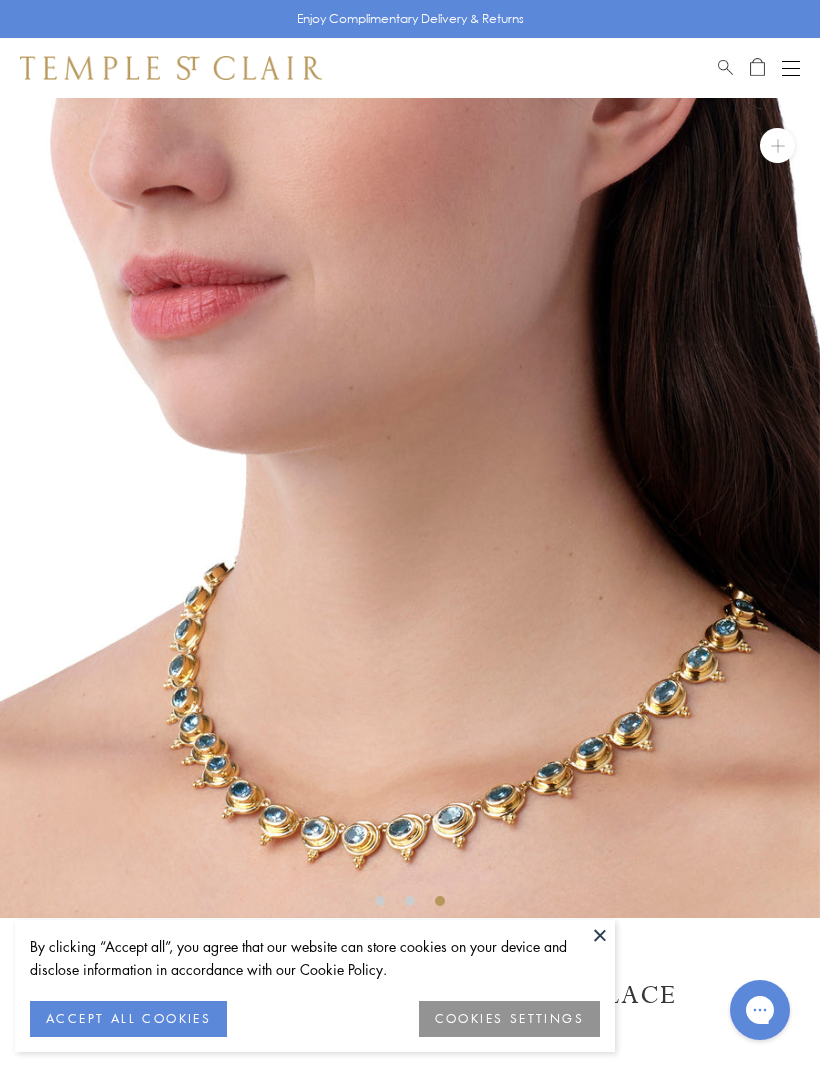 click at bounding box center [791, 75] 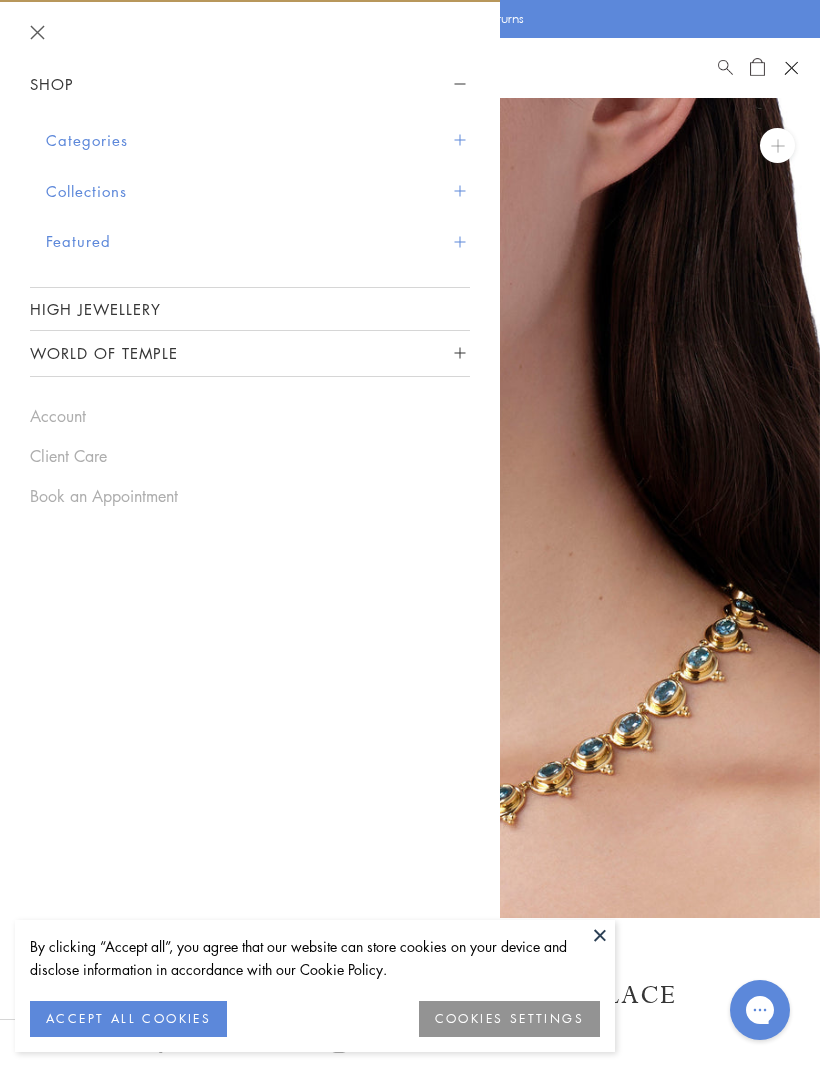 click on "Featured" at bounding box center (258, 241) 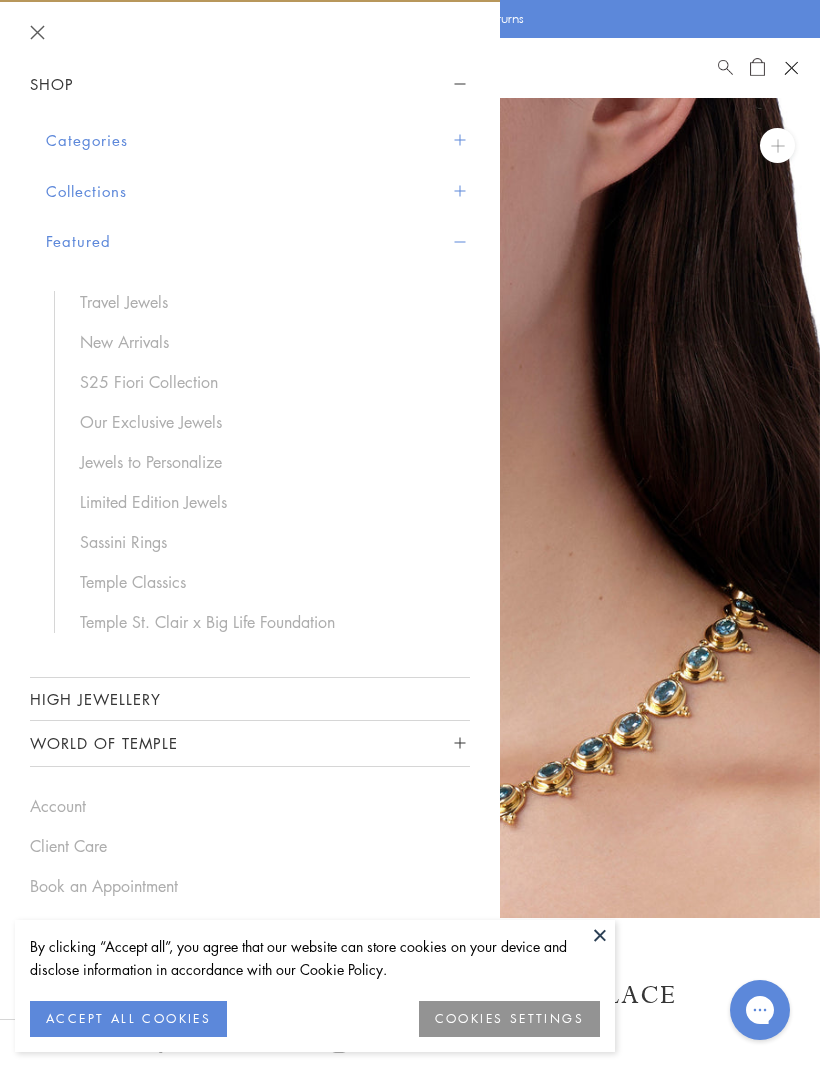 click on "Temple Classics" at bounding box center (265, 582) 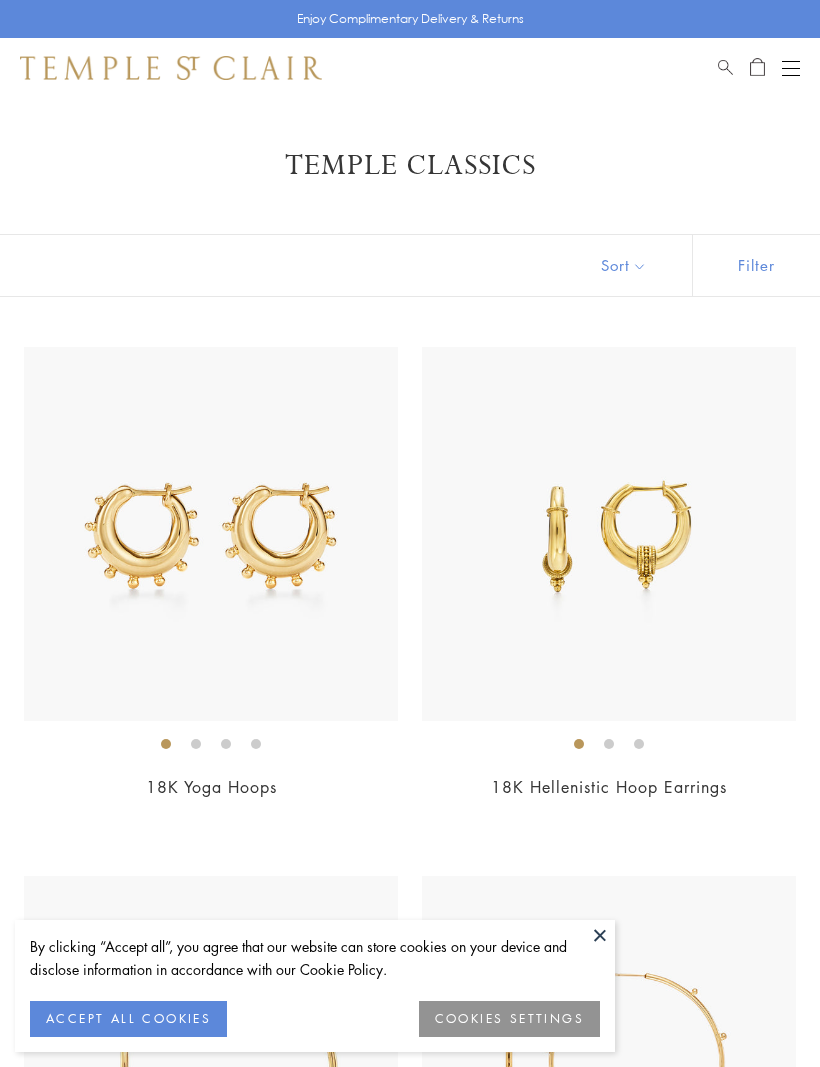 scroll, scrollTop: 0, scrollLeft: 0, axis: both 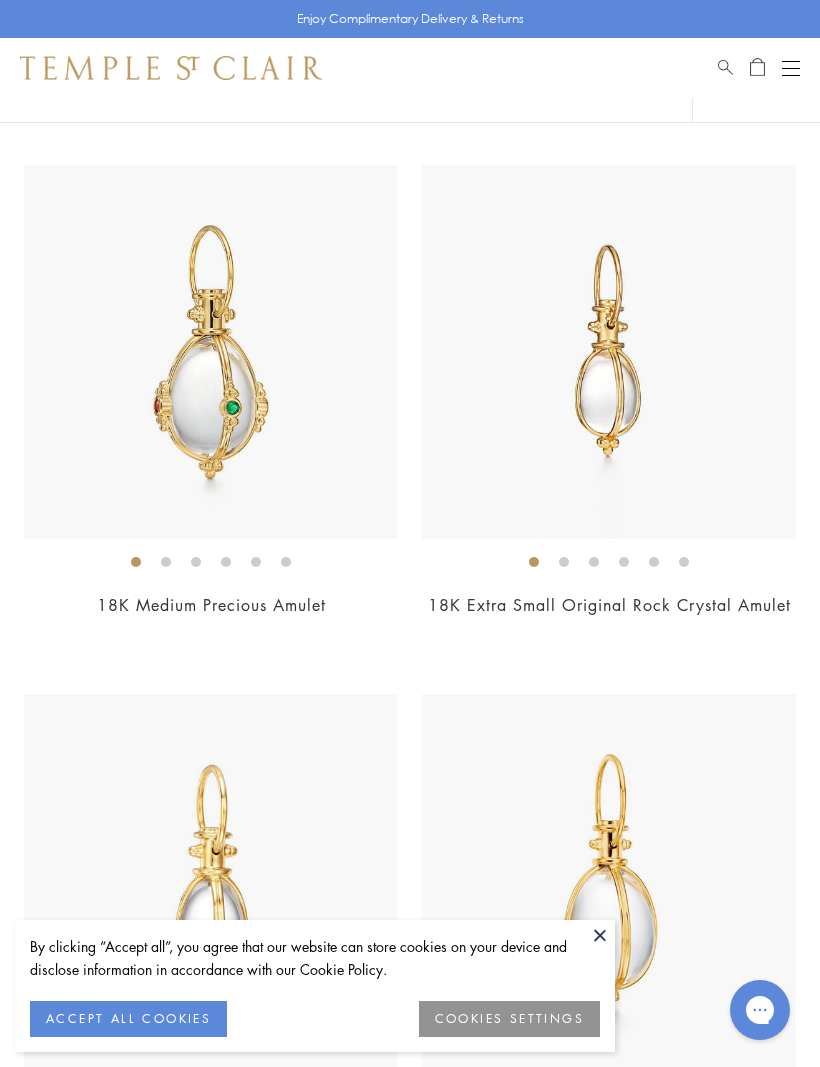 click at bounding box center [609, 352] 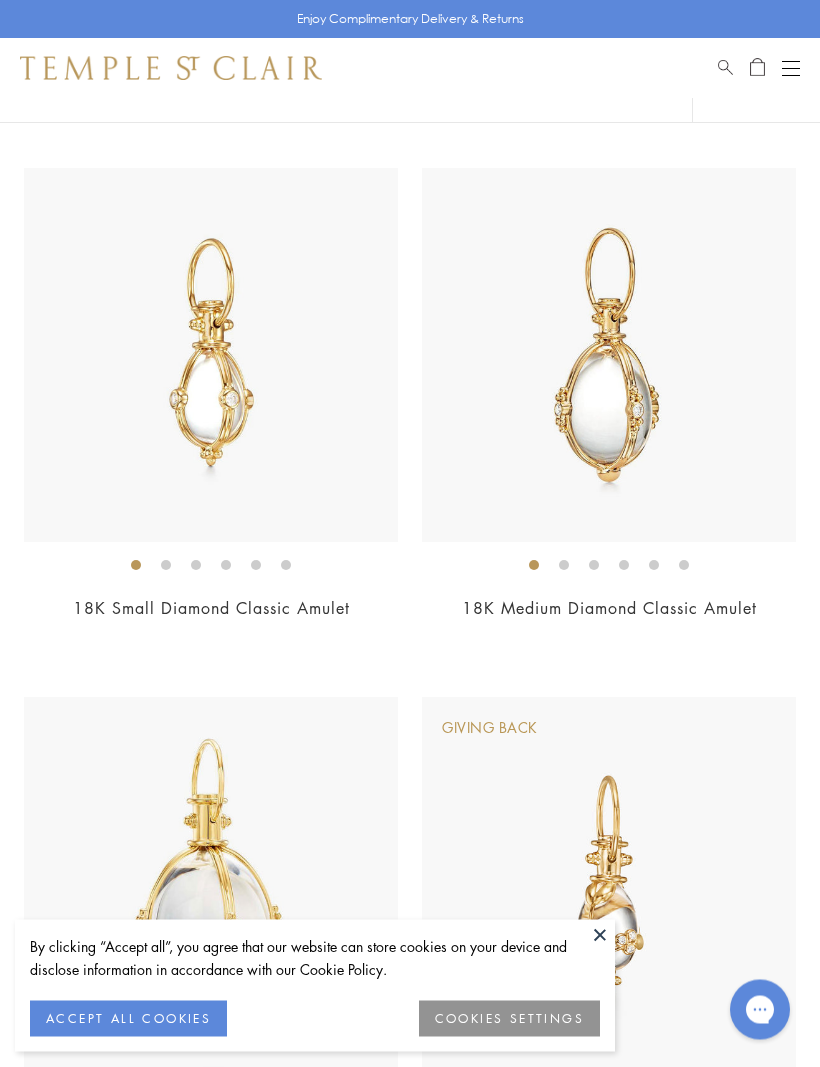 scroll, scrollTop: 4962, scrollLeft: 0, axis: vertical 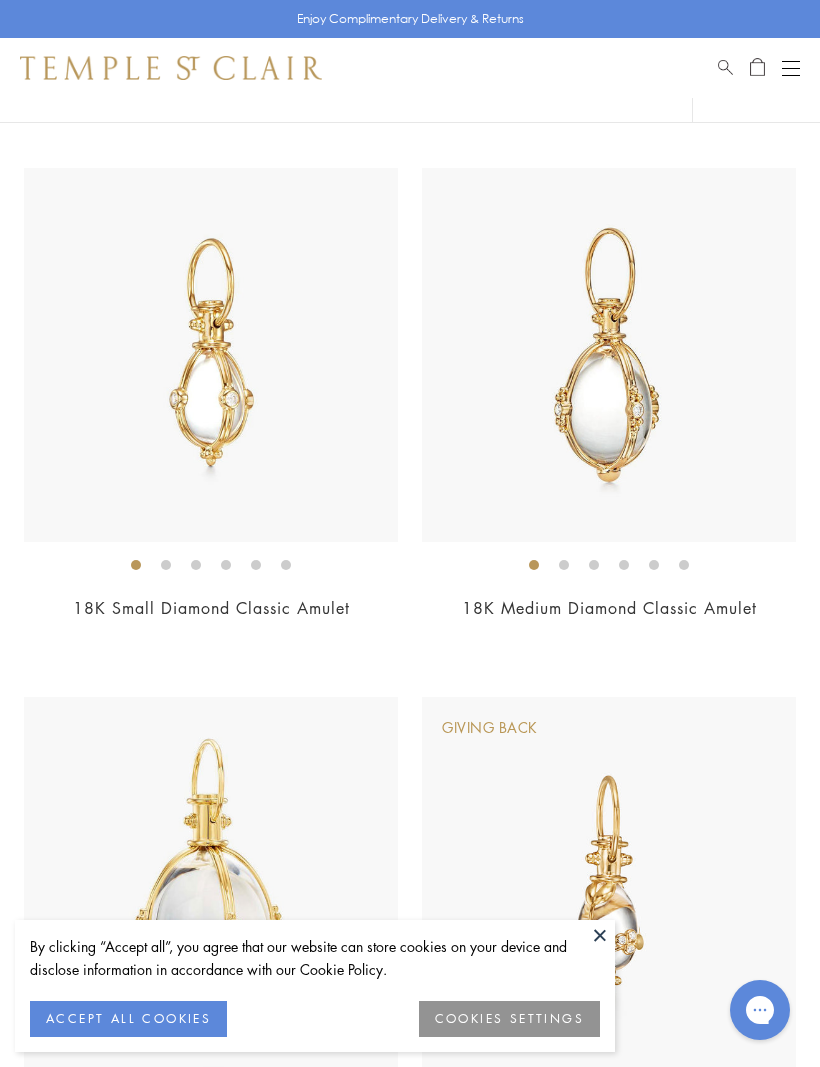 click at bounding box center (211, 355) 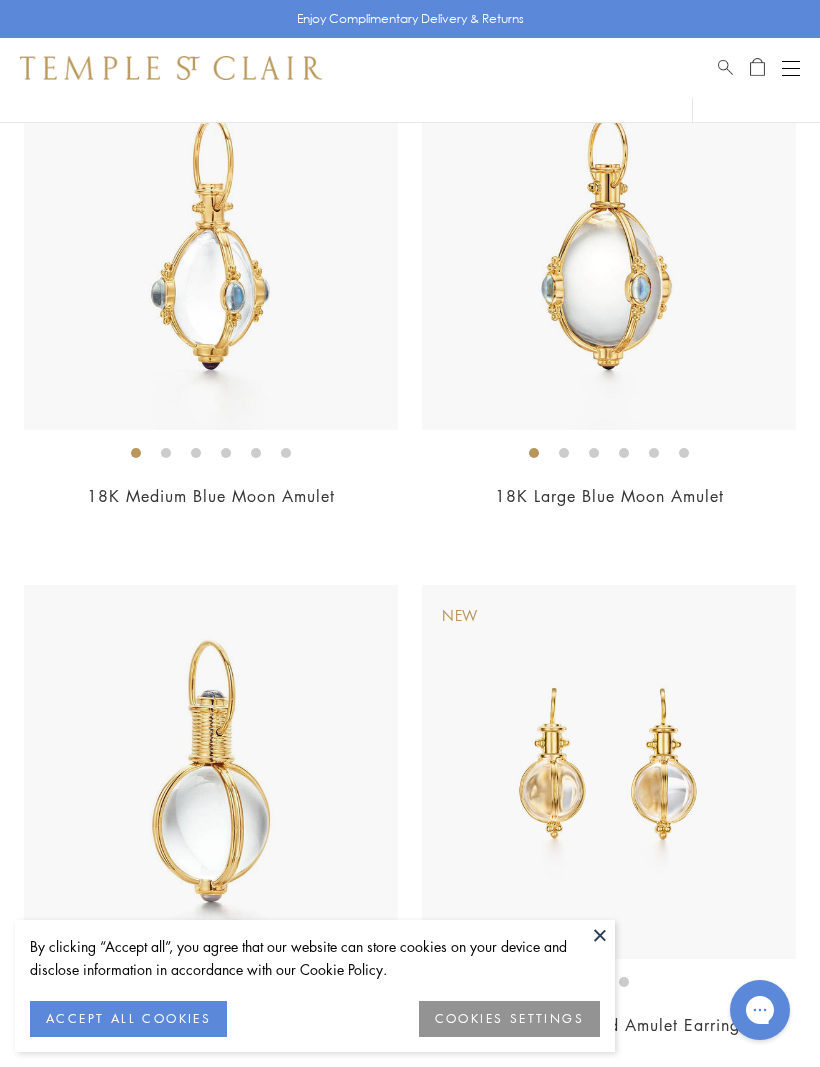 scroll, scrollTop: 7205, scrollLeft: 0, axis: vertical 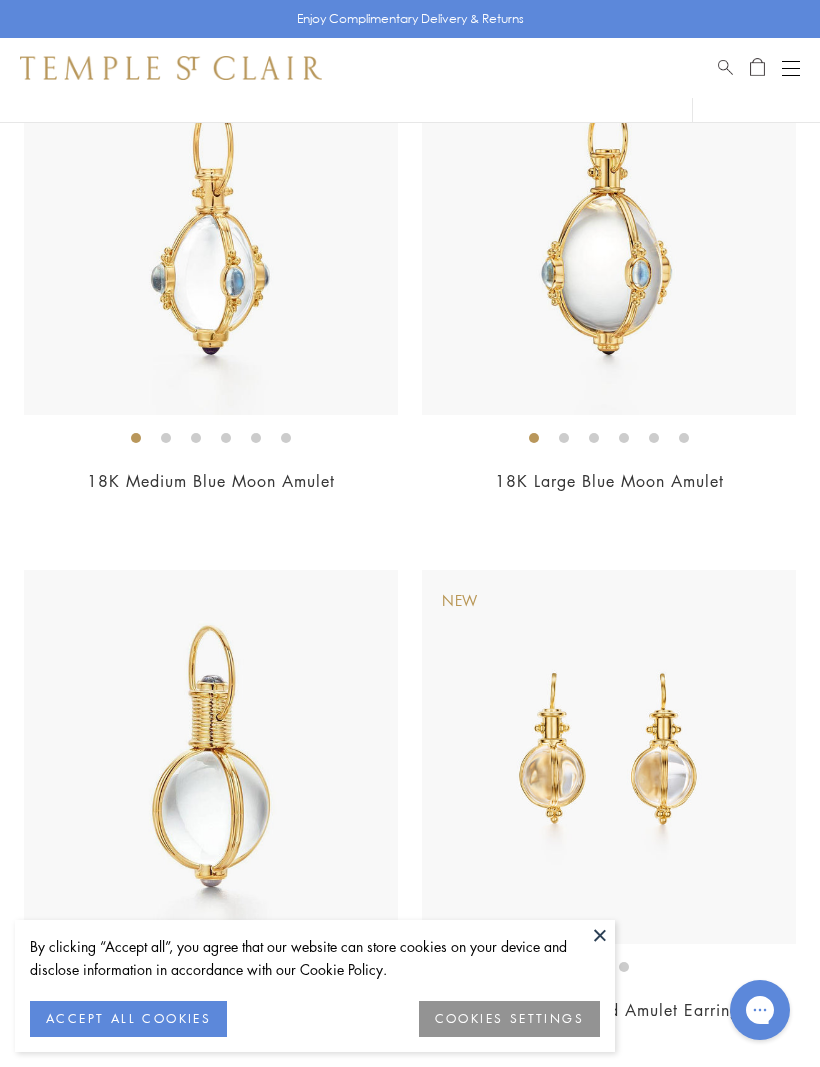 click at bounding box center (609, 228) 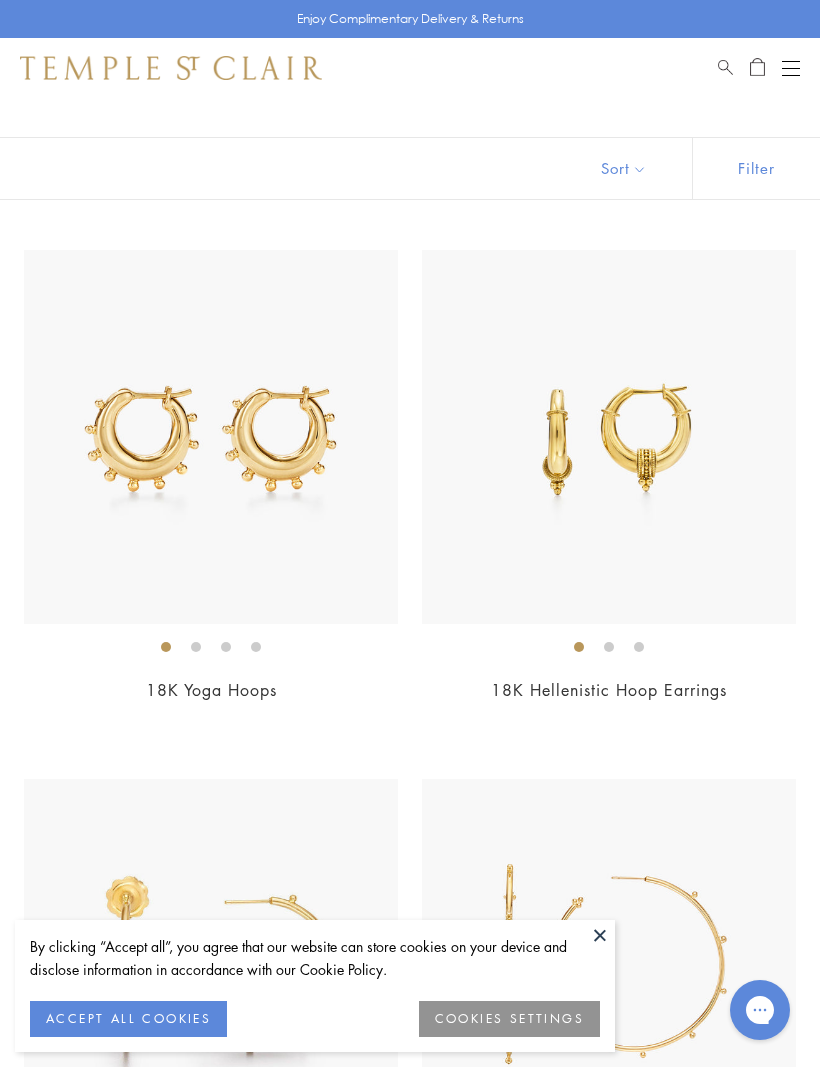scroll, scrollTop: 0, scrollLeft: 0, axis: both 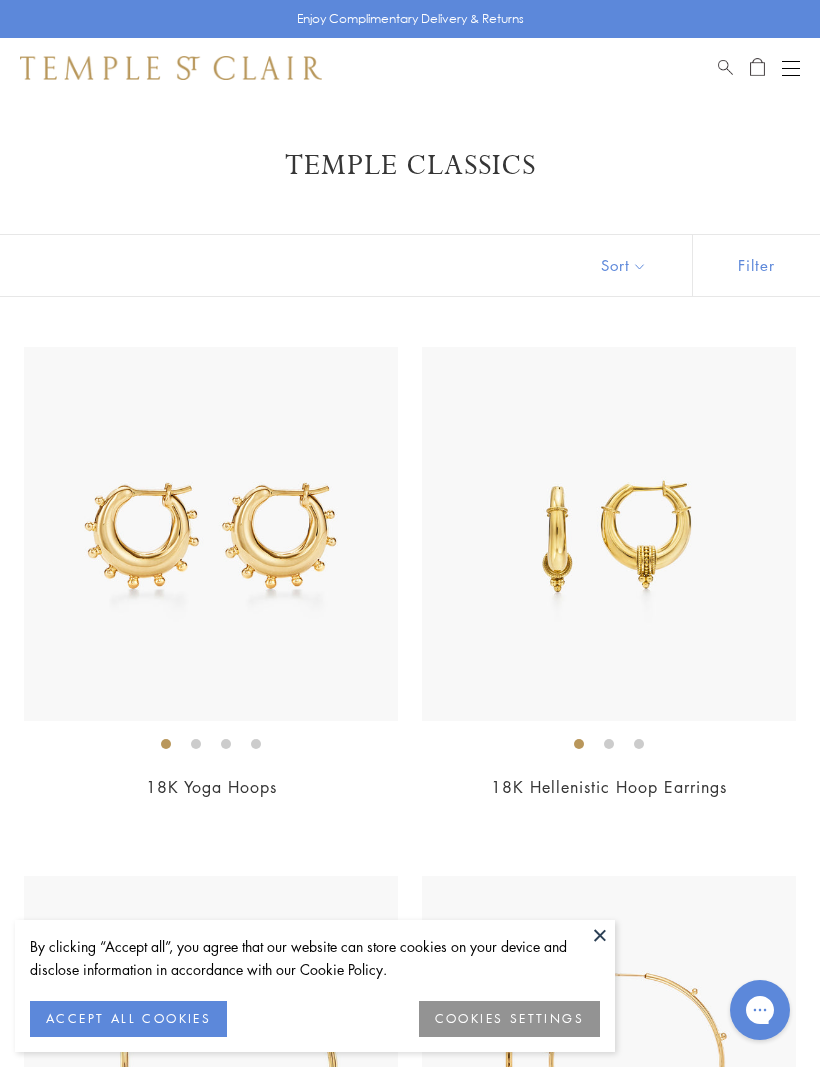 click at bounding box center (791, 68) 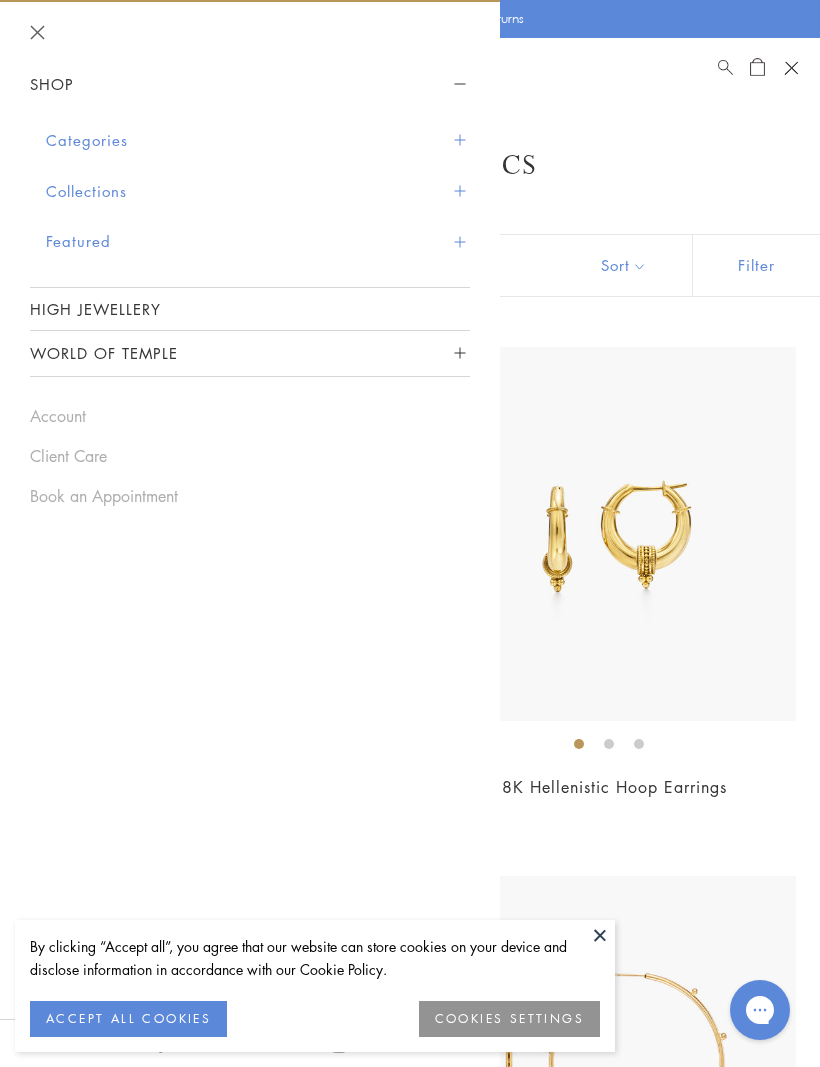 click on "High Jewellery" at bounding box center (250, 309) 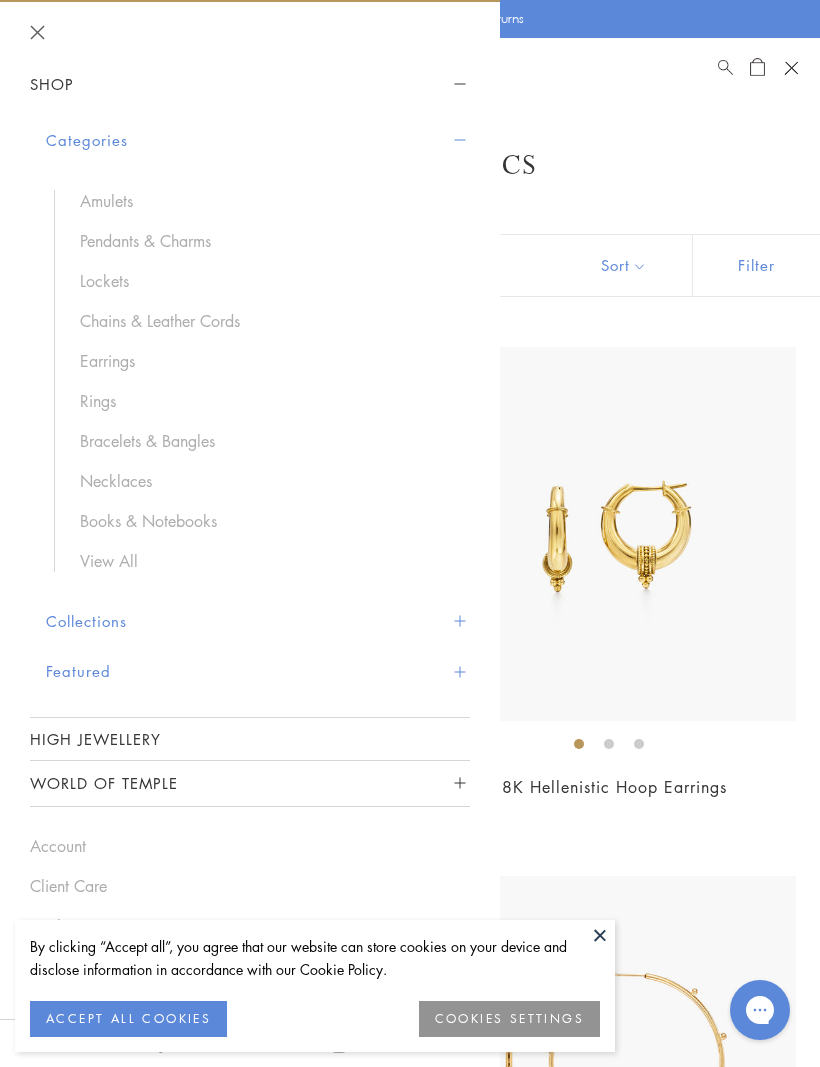 click on "Necklaces" at bounding box center (265, 481) 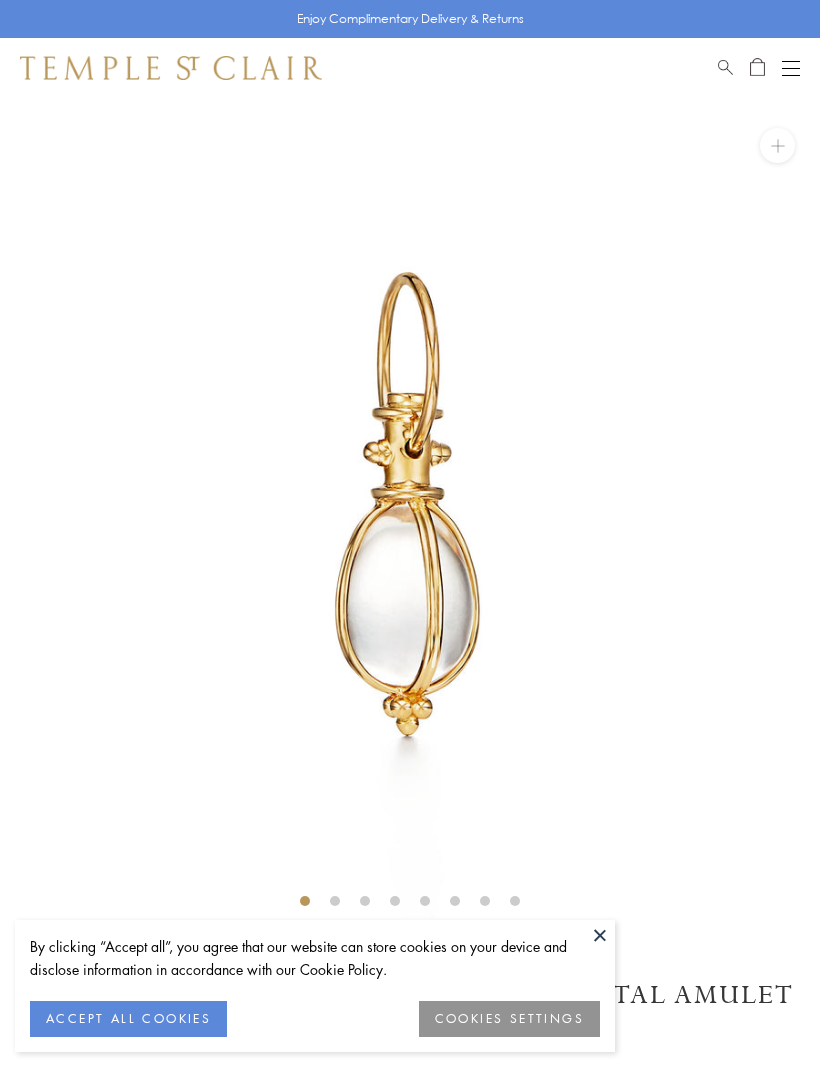scroll, scrollTop: 0, scrollLeft: 0, axis: both 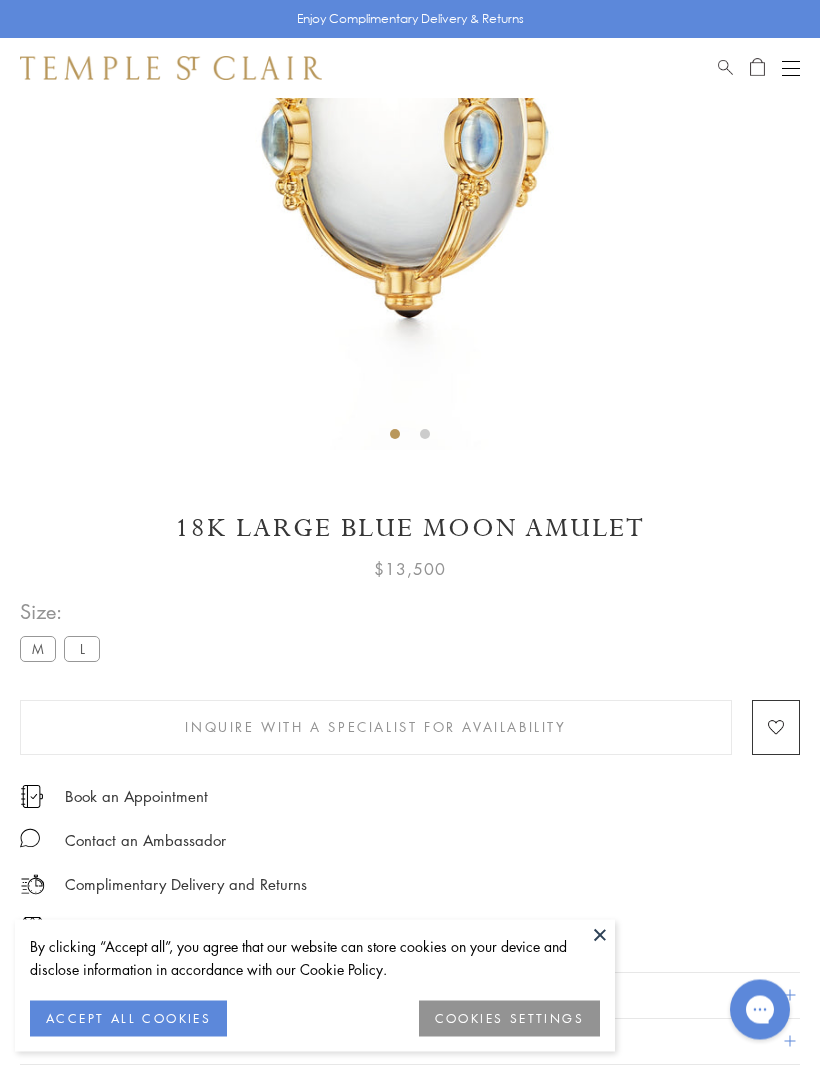 click on "M" at bounding box center (38, 649) 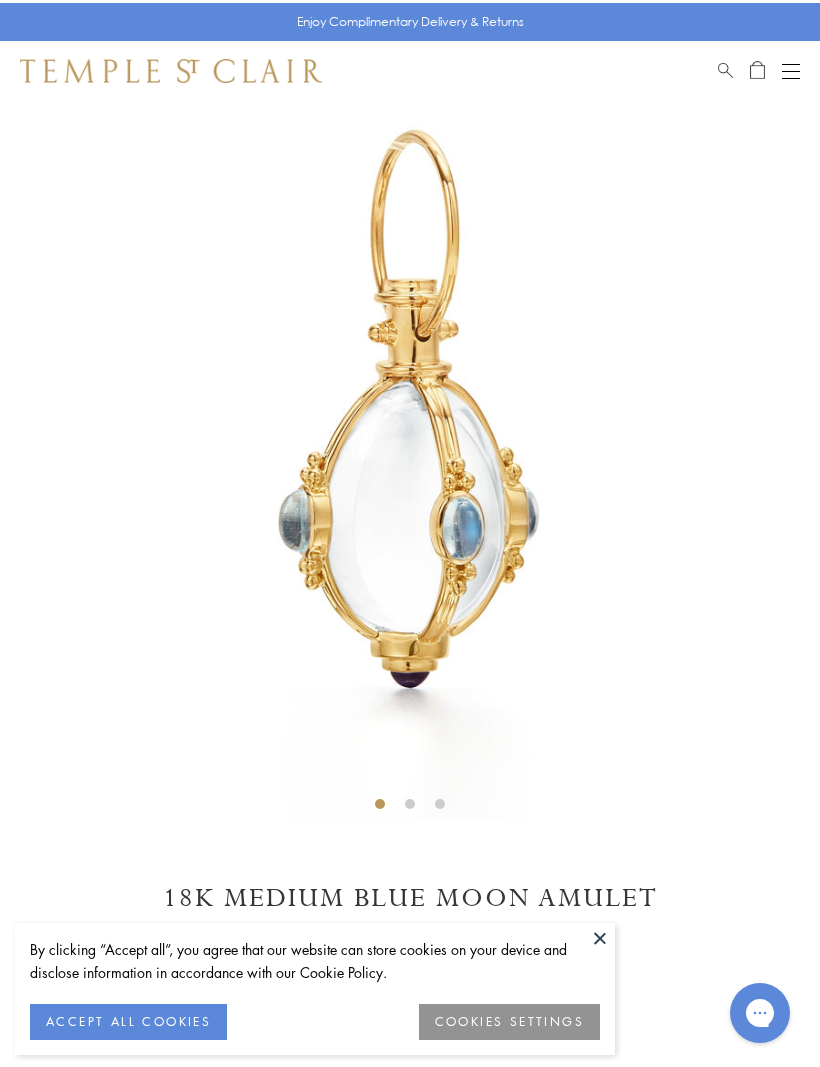 scroll, scrollTop: 98, scrollLeft: 0, axis: vertical 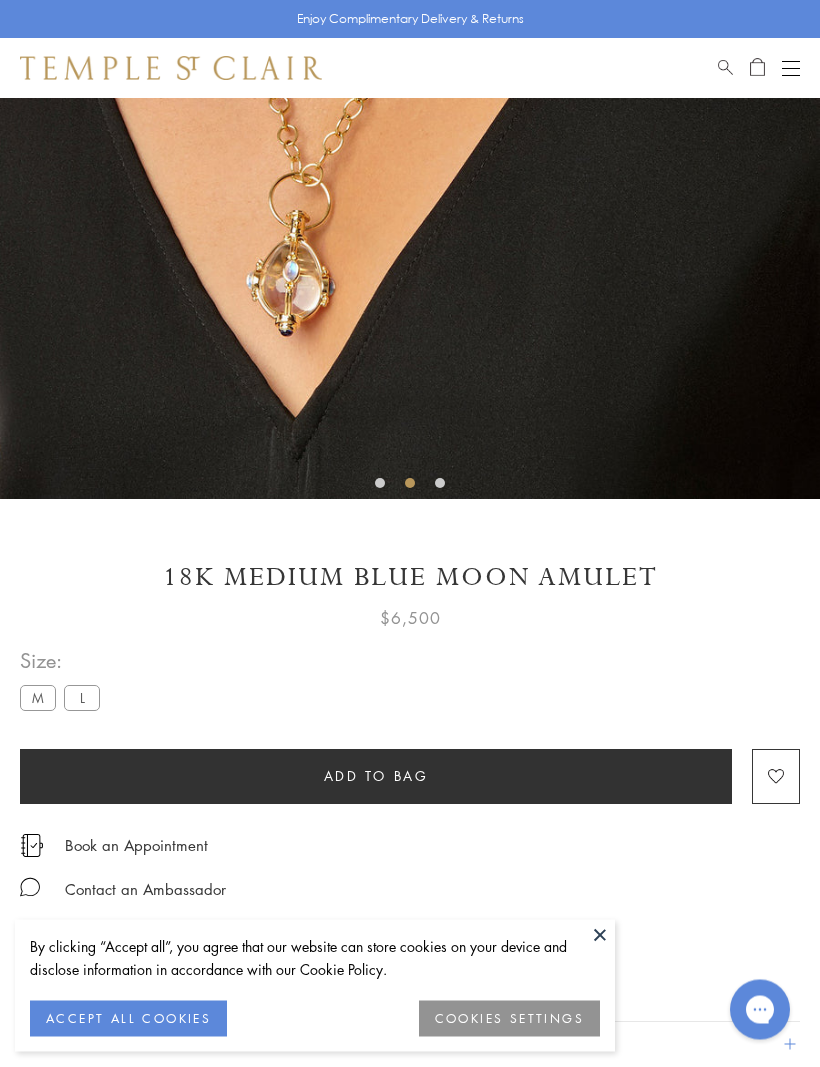 click on "L" at bounding box center [82, 698] 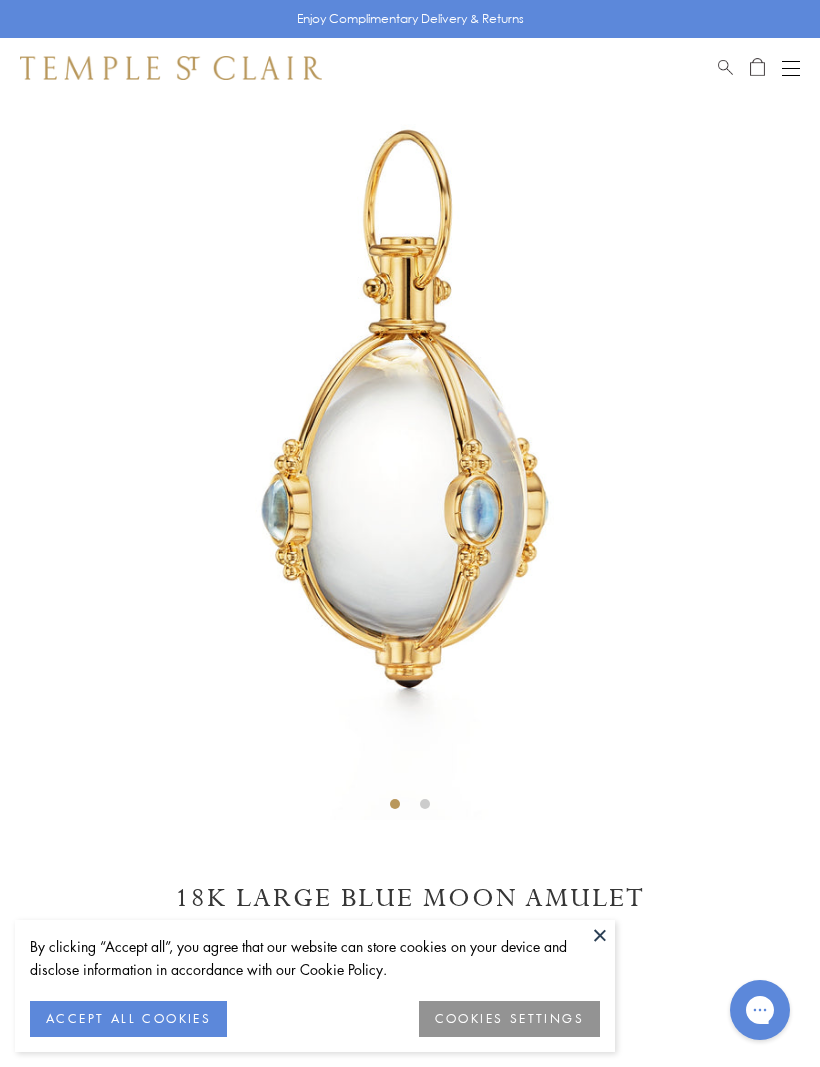 scroll, scrollTop: 0, scrollLeft: 0, axis: both 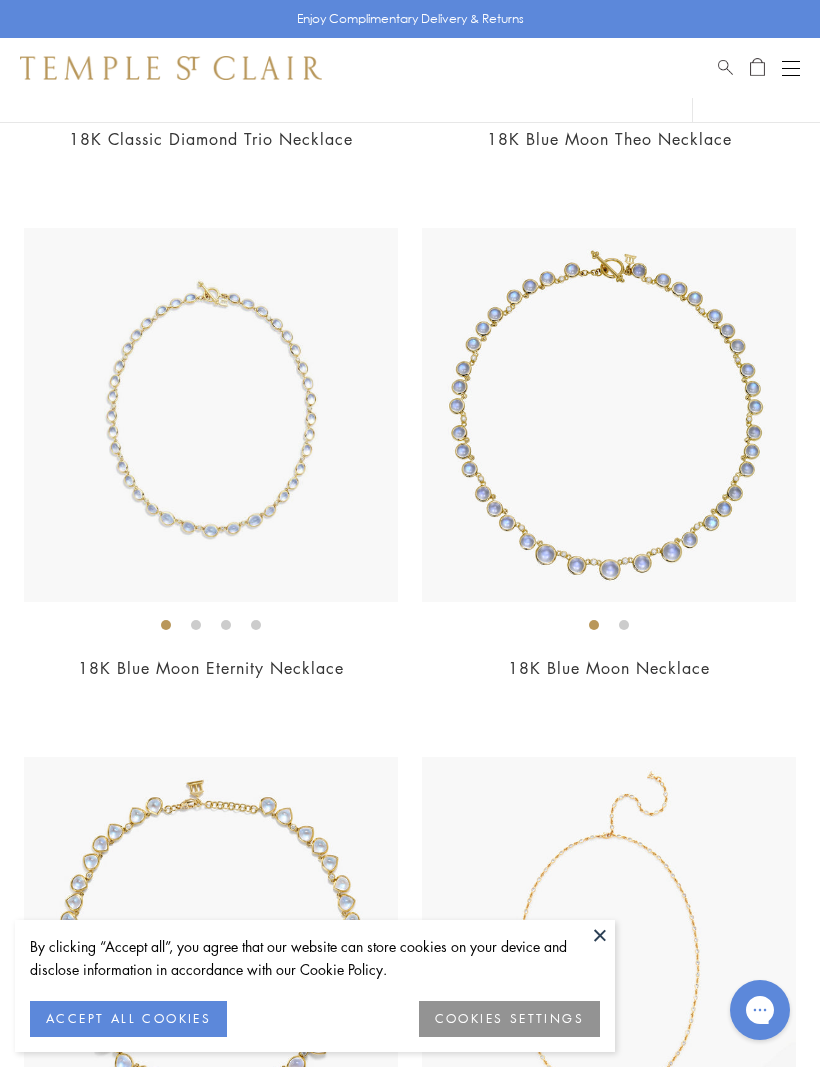 click at bounding box center [609, 415] 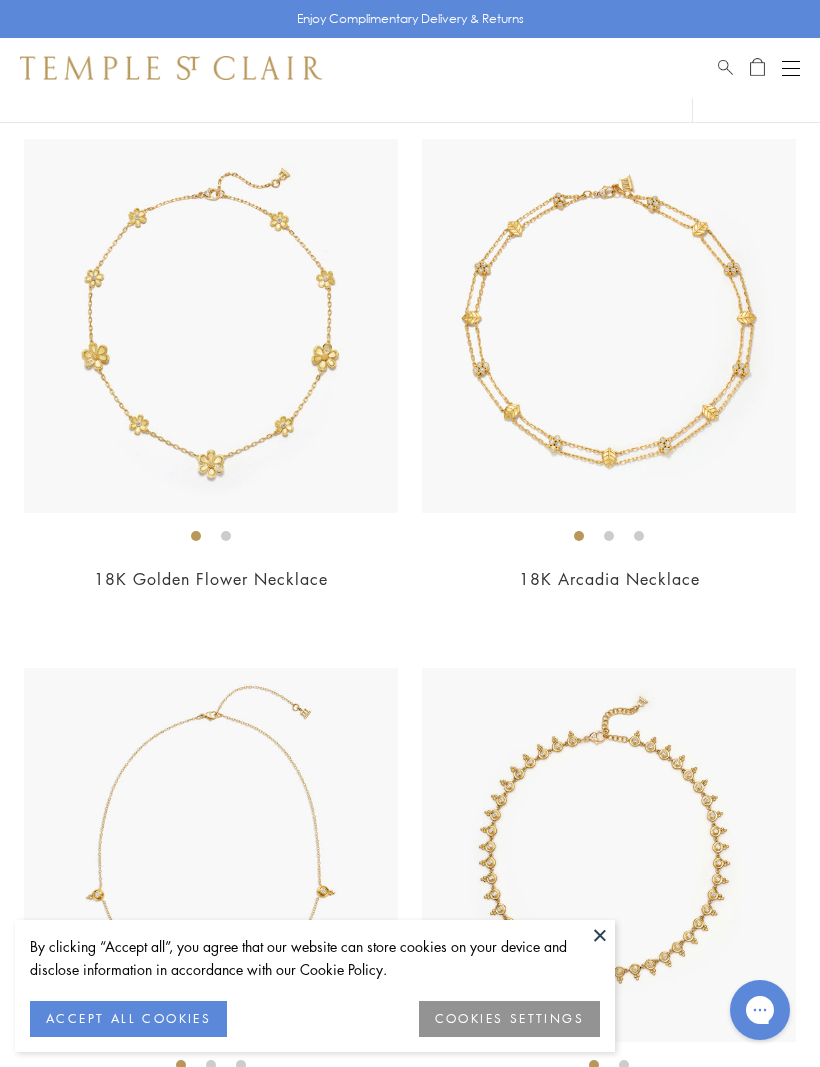 scroll, scrollTop: 2827, scrollLeft: 0, axis: vertical 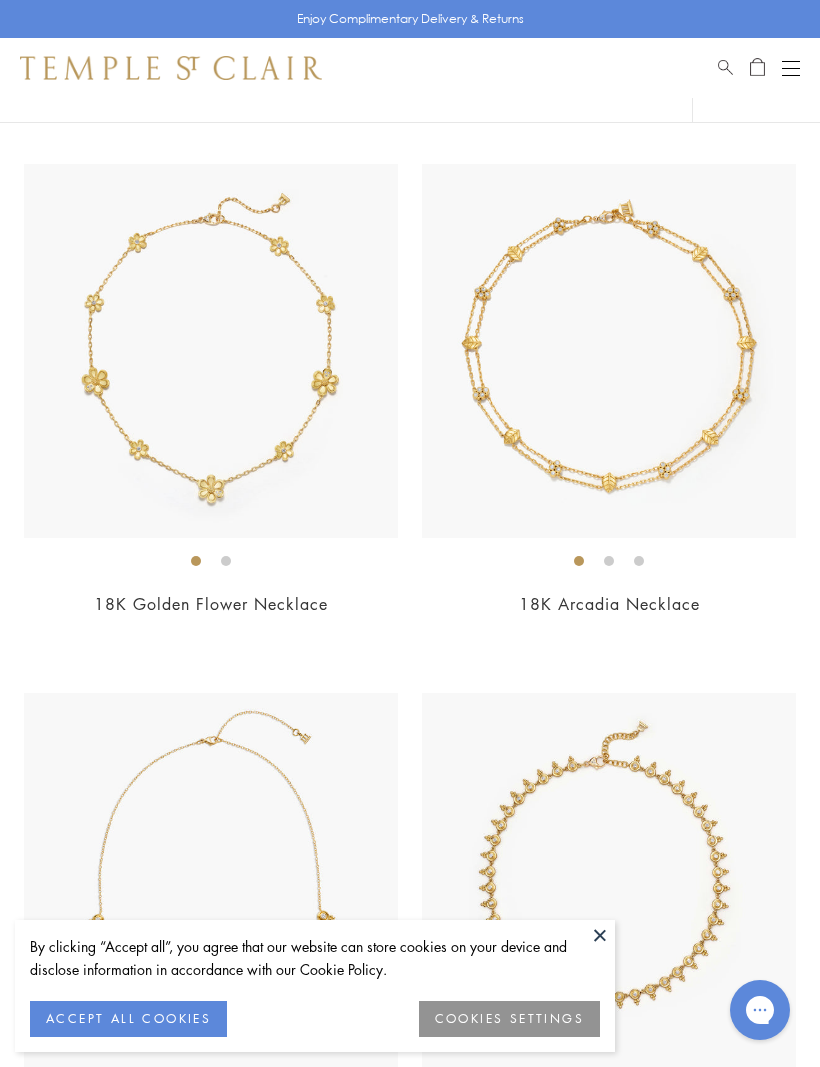 click at bounding box center [791, 68] 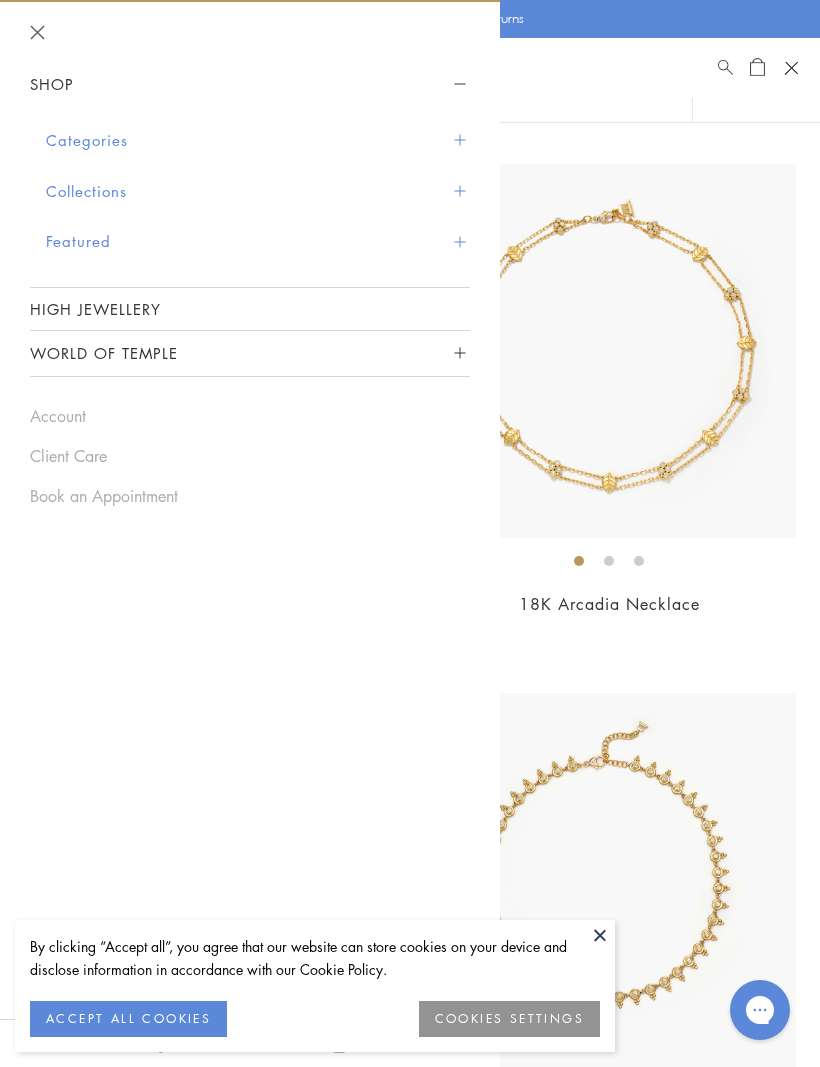 click on "Categories" at bounding box center (258, 140) 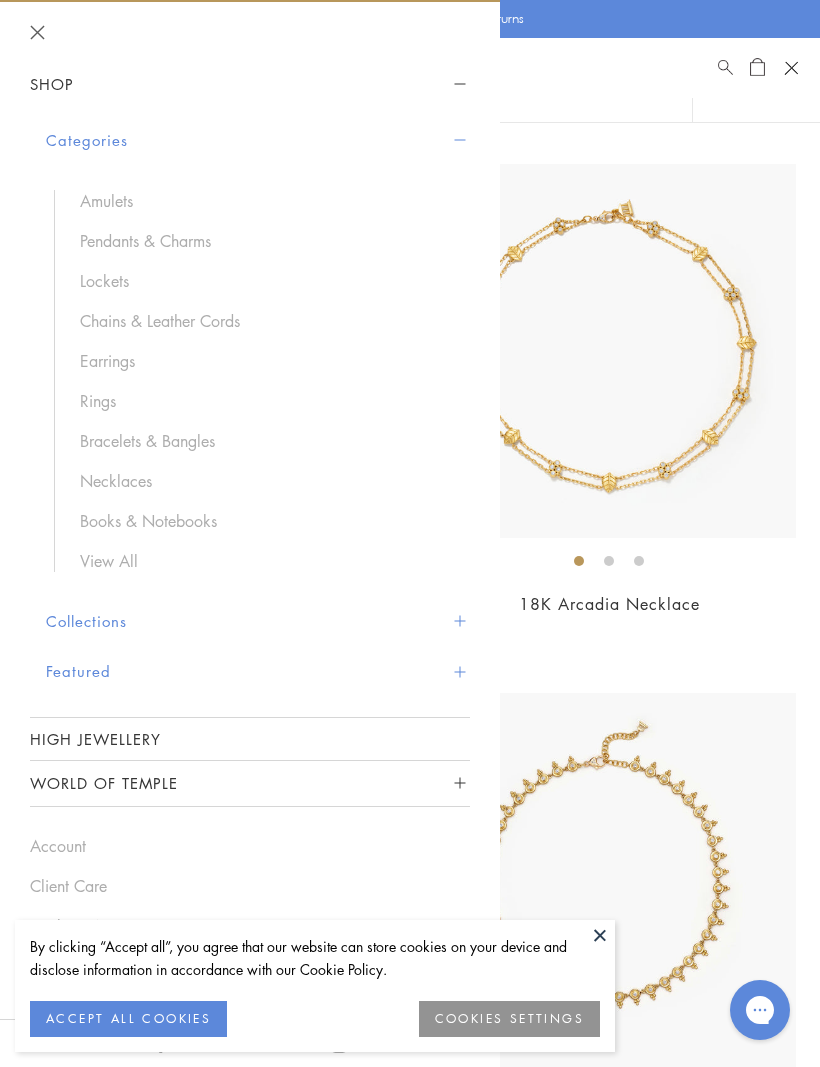 click on "Rings" at bounding box center (265, 401) 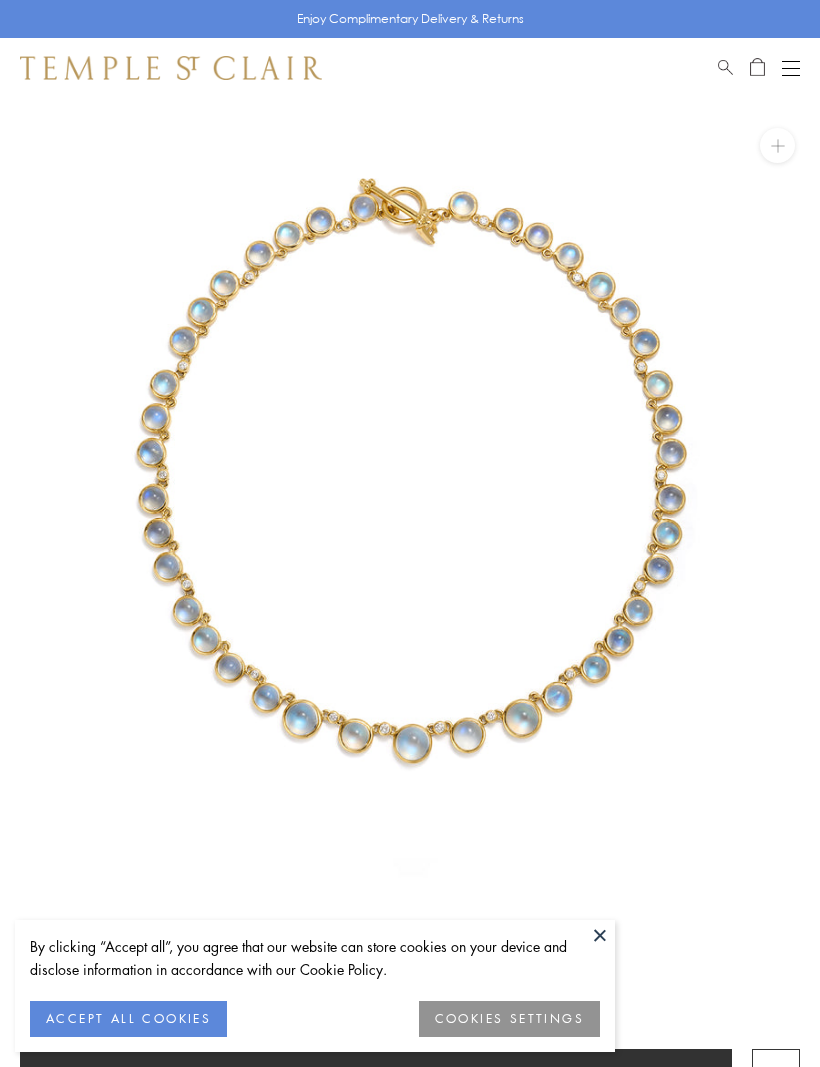 scroll, scrollTop: 0, scrollLeft: 0, axis: both 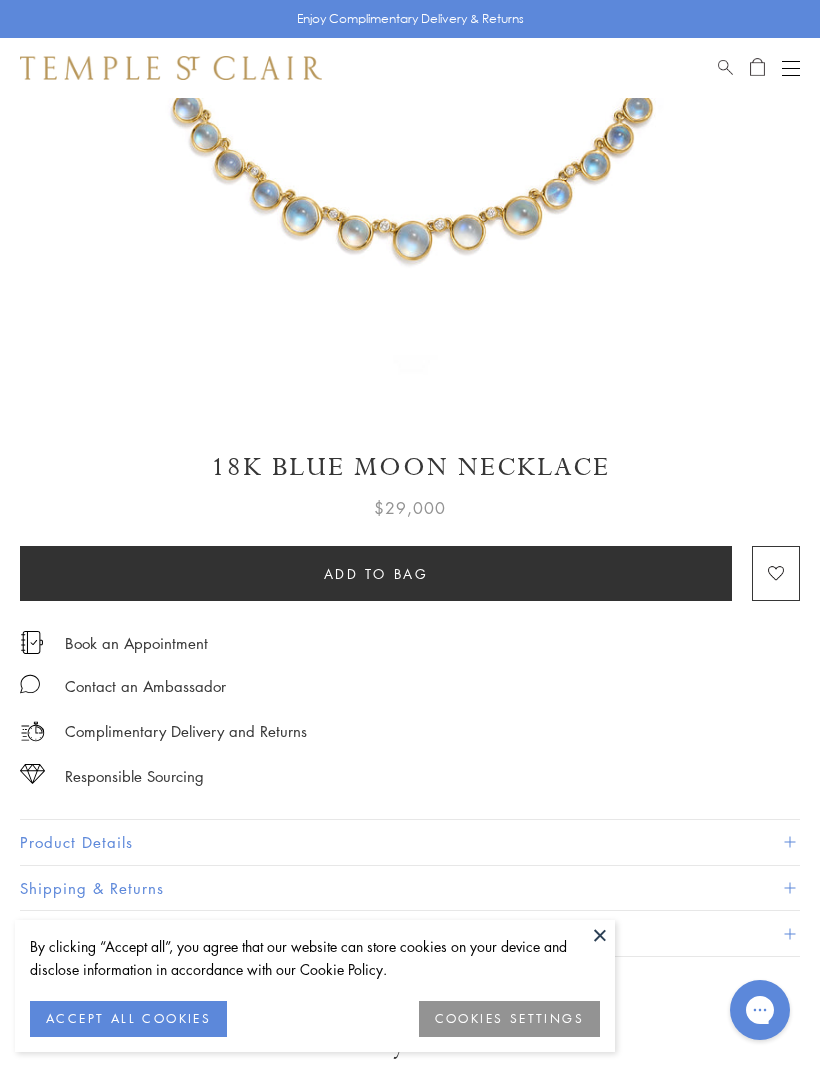 click on "Product Details" at bounding box center (410, 842) 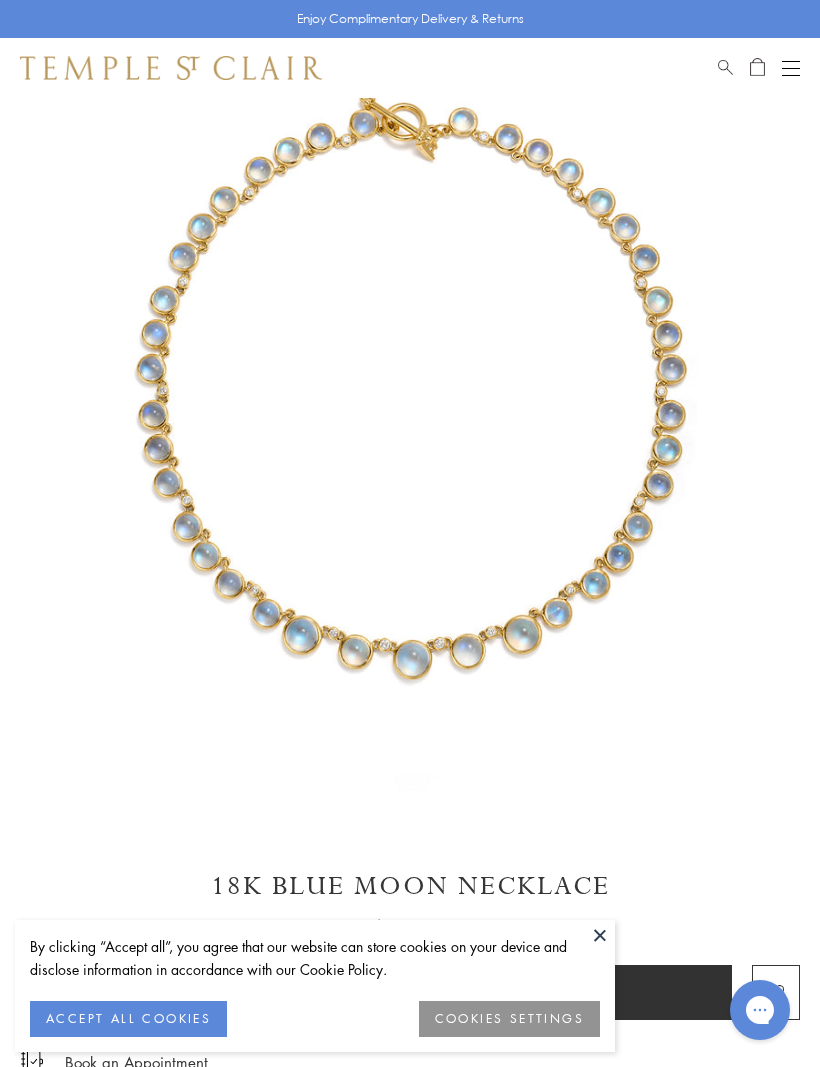 scroll, scrollTop: 80, scrollLeft: 0, axis: vertical 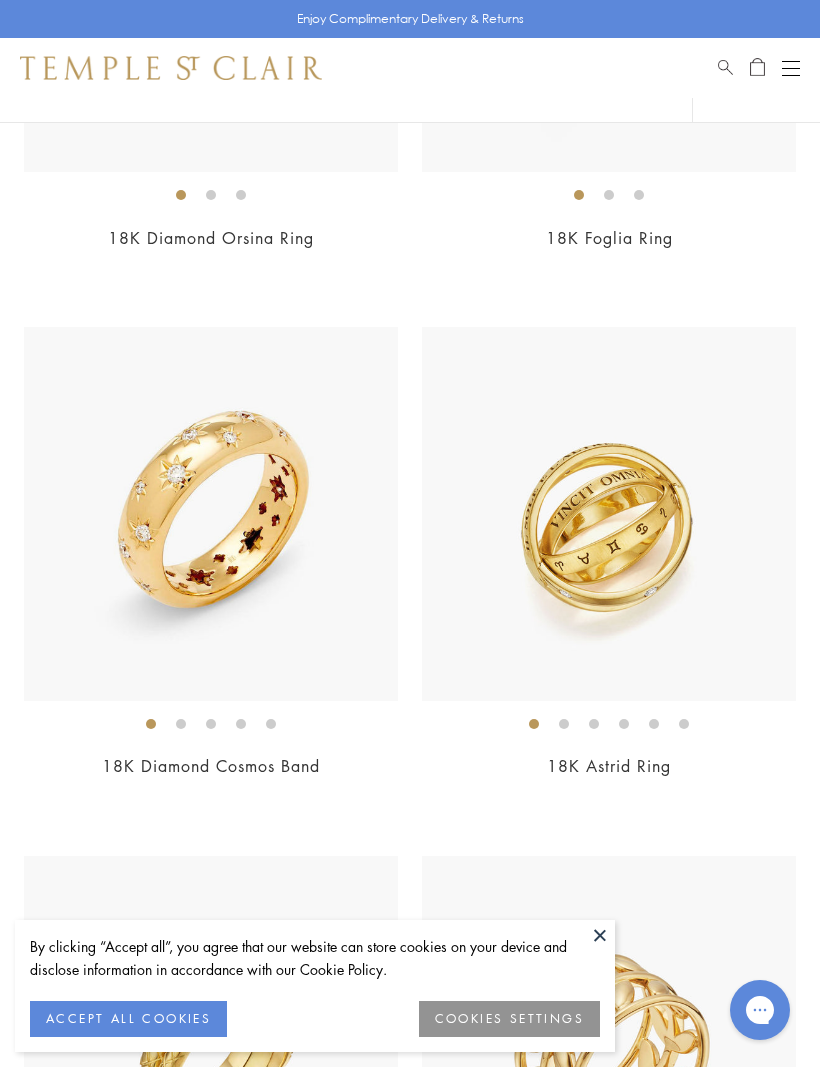 click at bounding box center [211, 514] 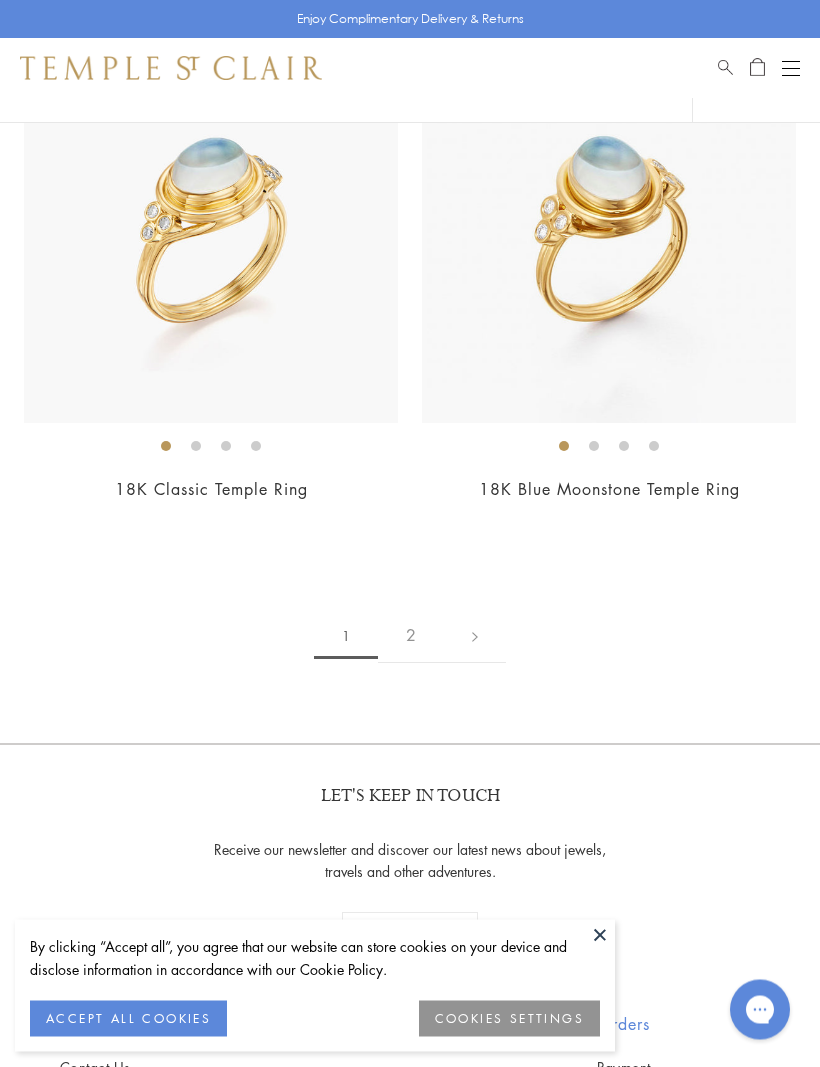 scroll, scrollTop: 12485, scrollLeft: 0, axis: vertical 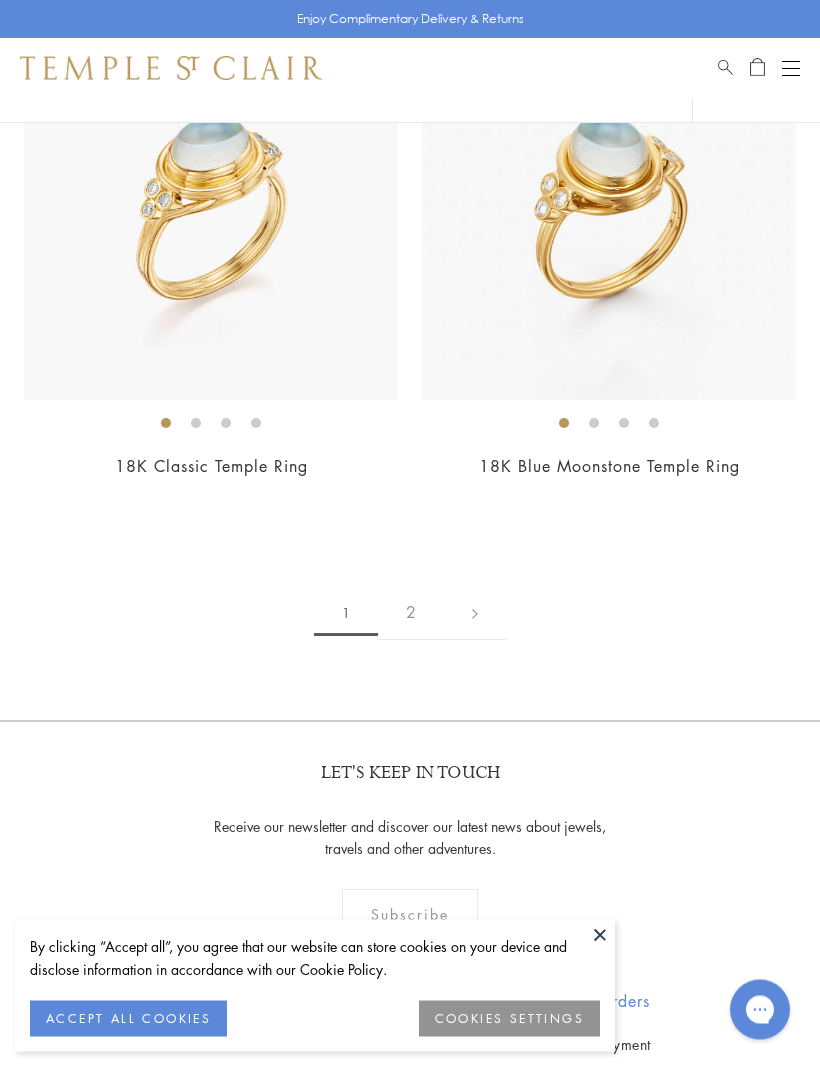 click on "2" at bounding box center (411, 613) 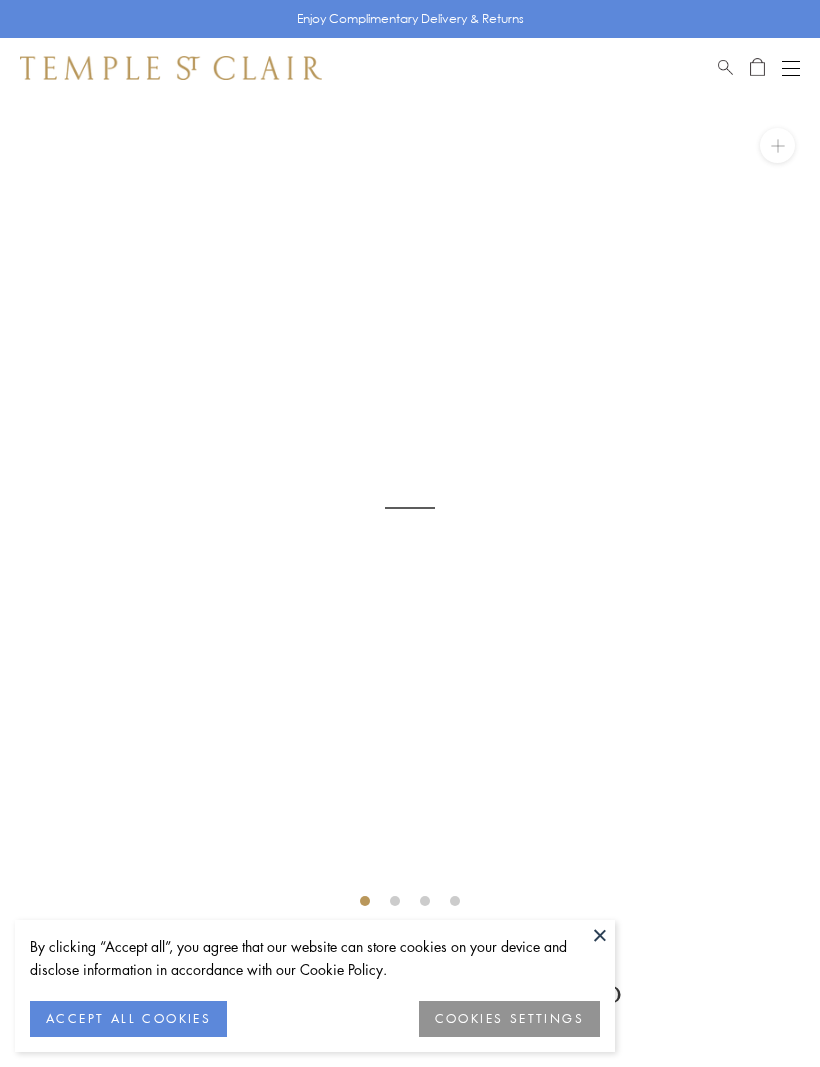 scroll, scrollTop: 0, scrollLeft: 0, axis: both 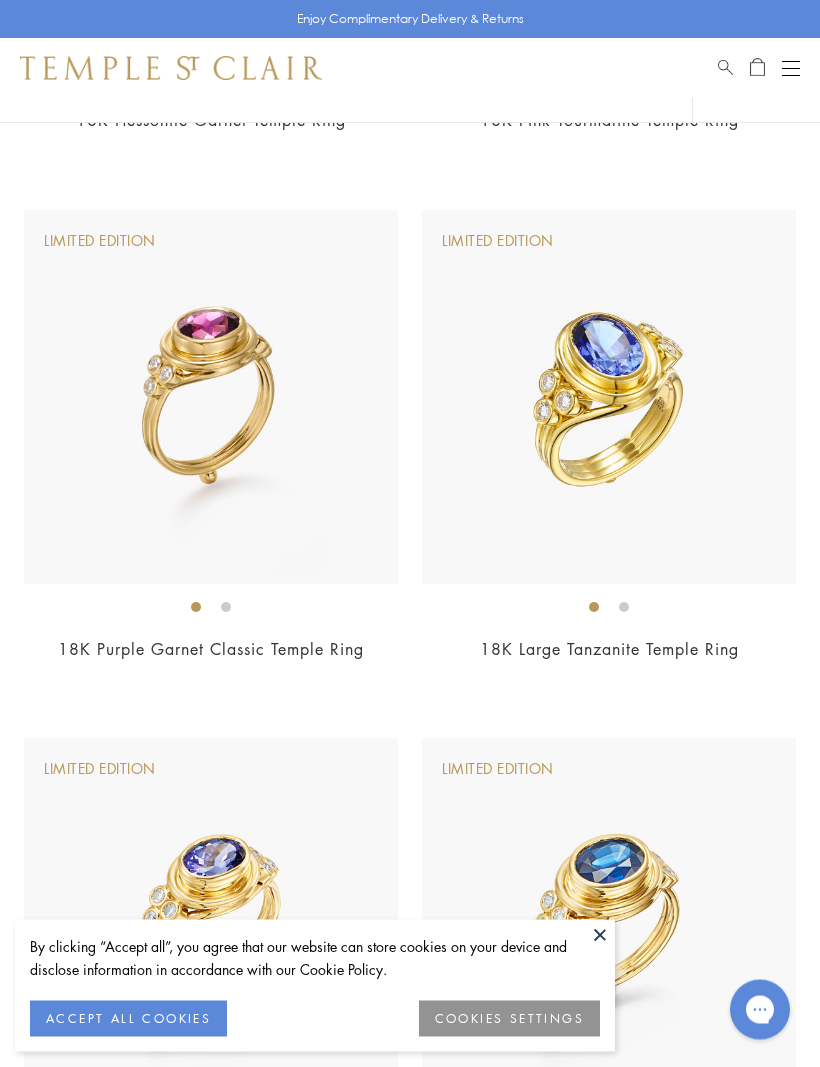 click on "18K Large Tanzanite Temple Ring" at bounding box center (609, 650) 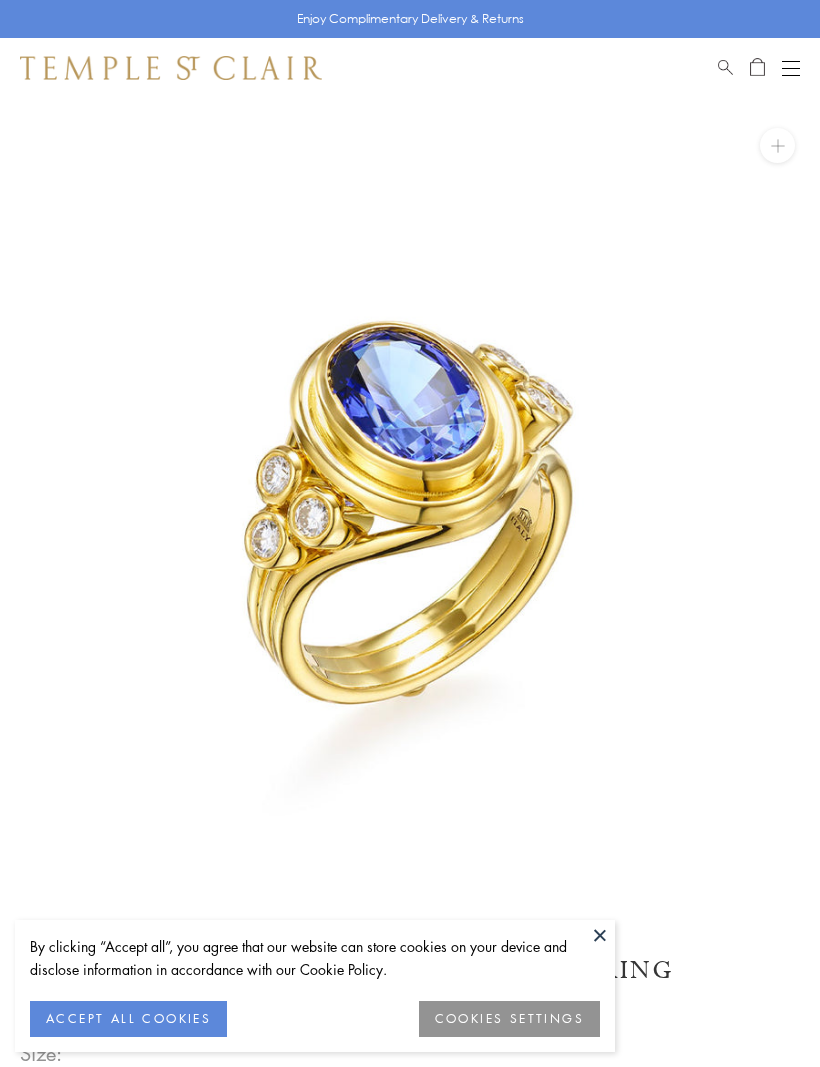 scroll, scrollTop: 0, scrollLeft: 0, axis: both 